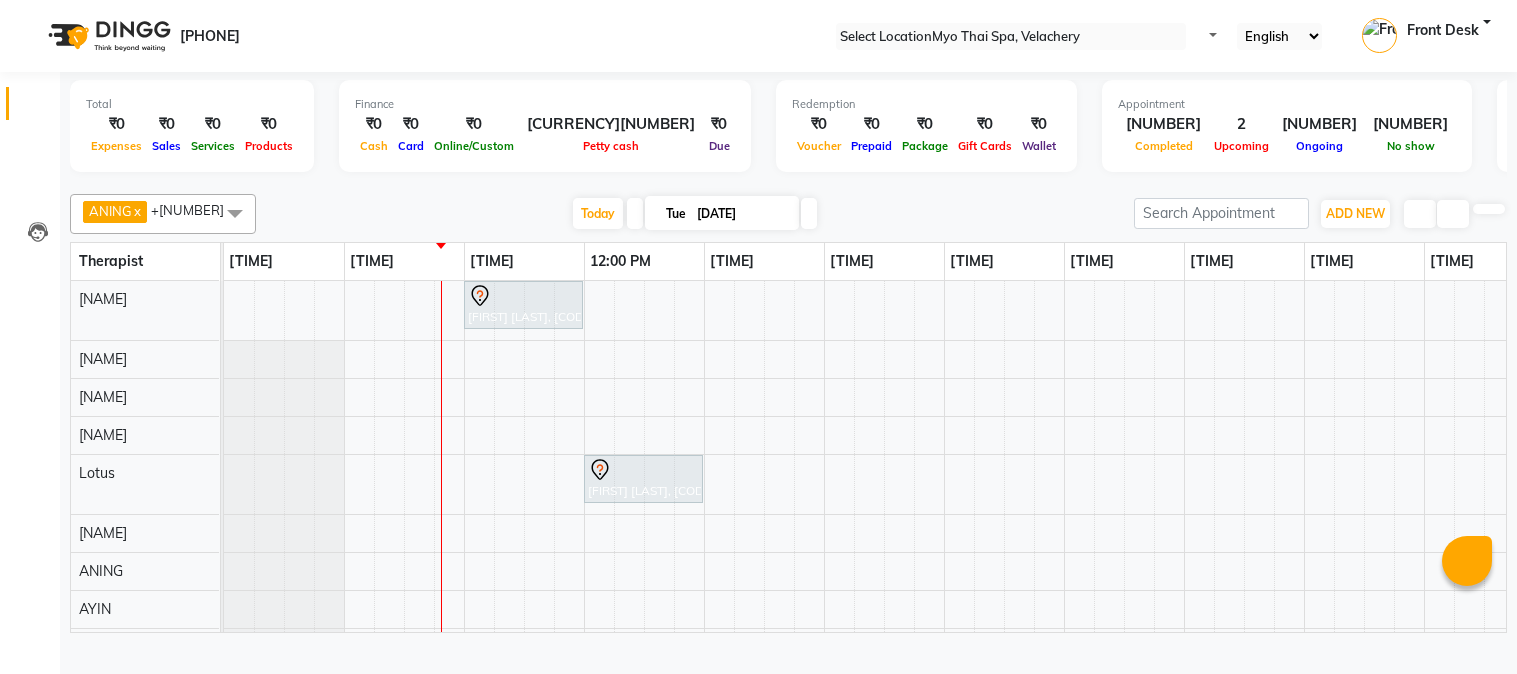 scroll, scrollTop: 0, scrollLeft: 0, axis: both 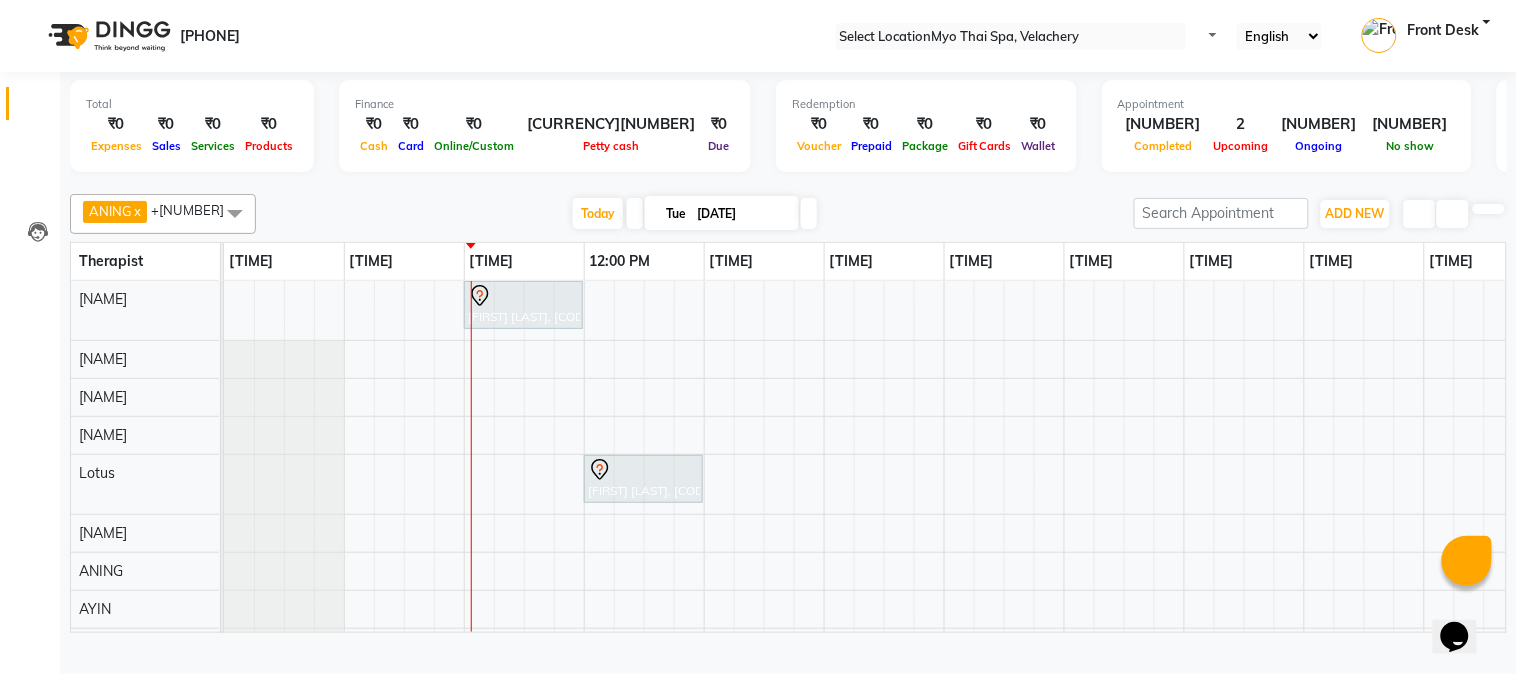 click on "[FIRST] [LAST], [CODE], [TIME]-[TIME], Traditional Thai Dry Spa-60Mins             [FIRST] [LAST], [CODE], [TIME]-[TIME], Traditional Thai Dry Spa-60Mins" at bounding box center (1124, 473) 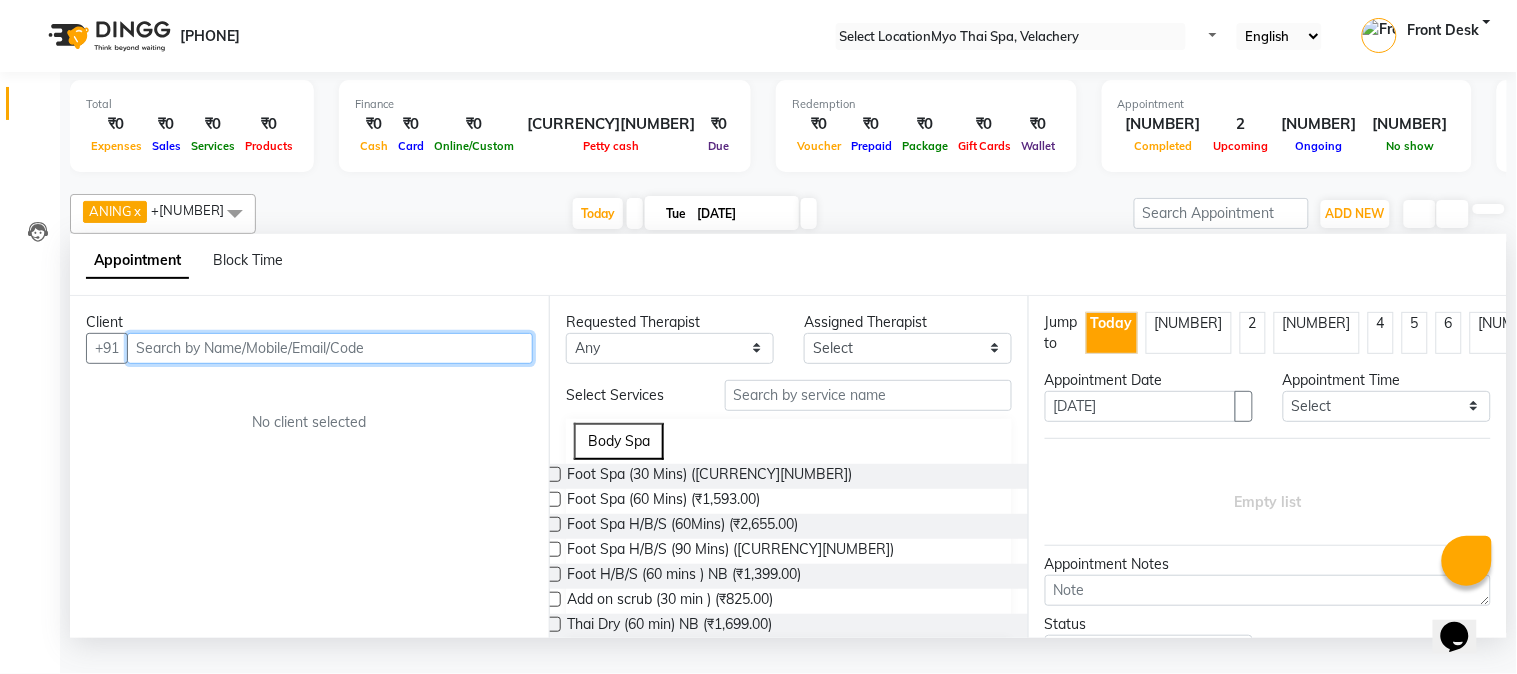 click at bounding box center [330, 348] 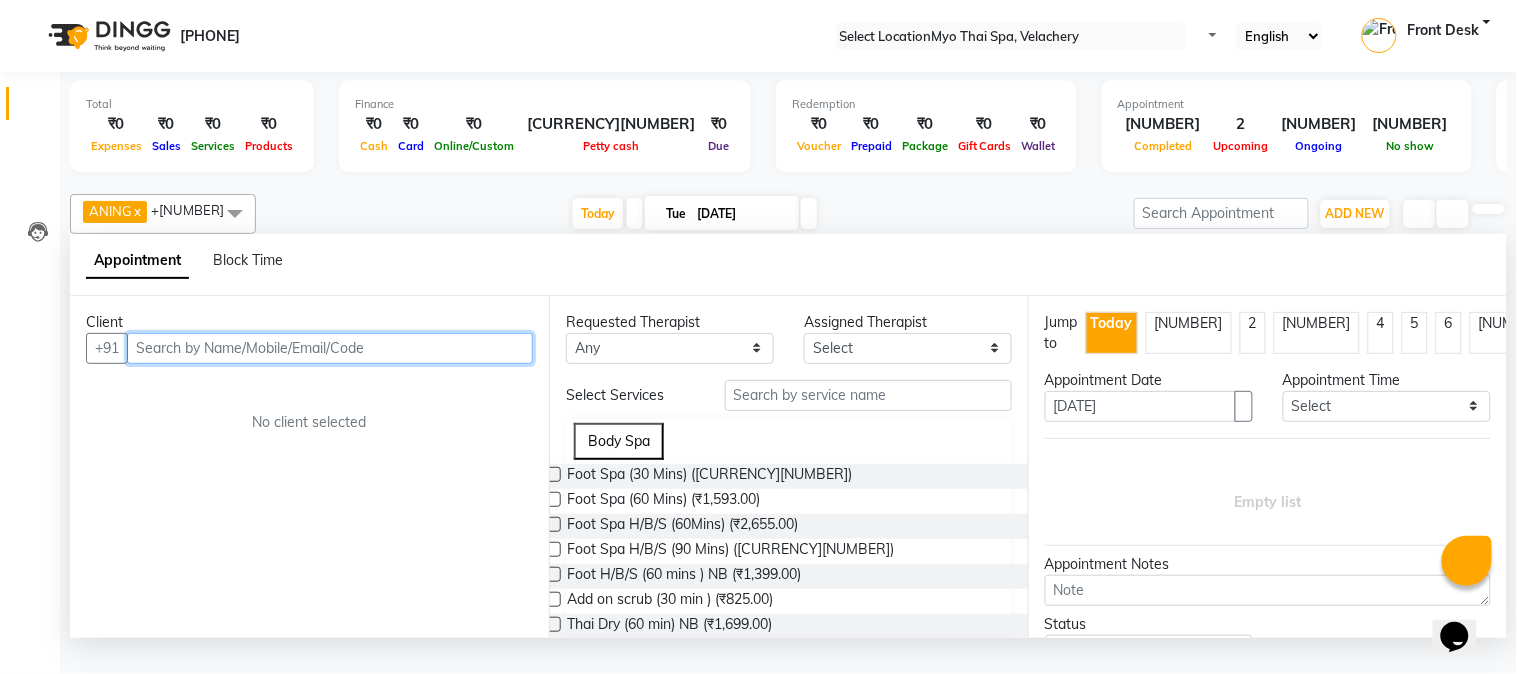 click at bounding box center [330, 348] 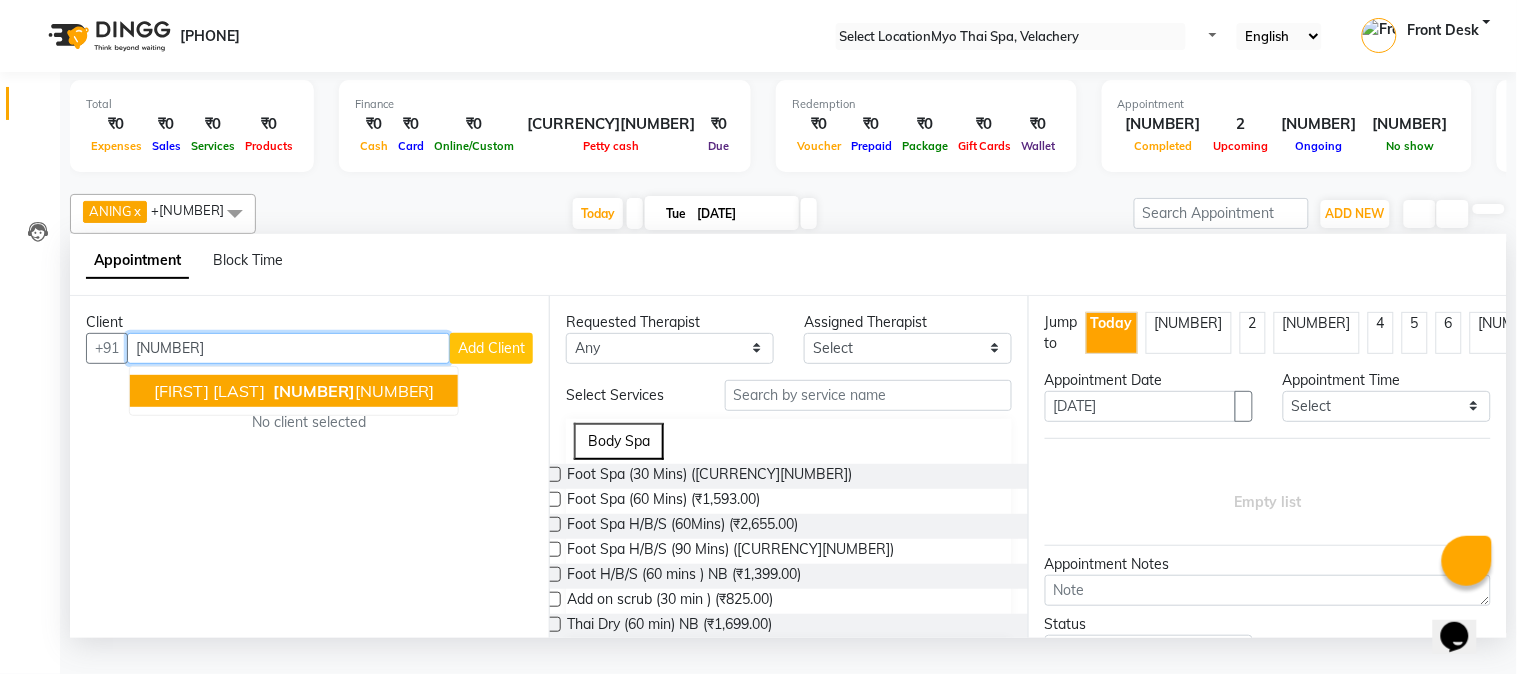 click on "[NAME] [NUMBER]   [NUMBER] [NUMBER]" at bounding box center [294, 391] 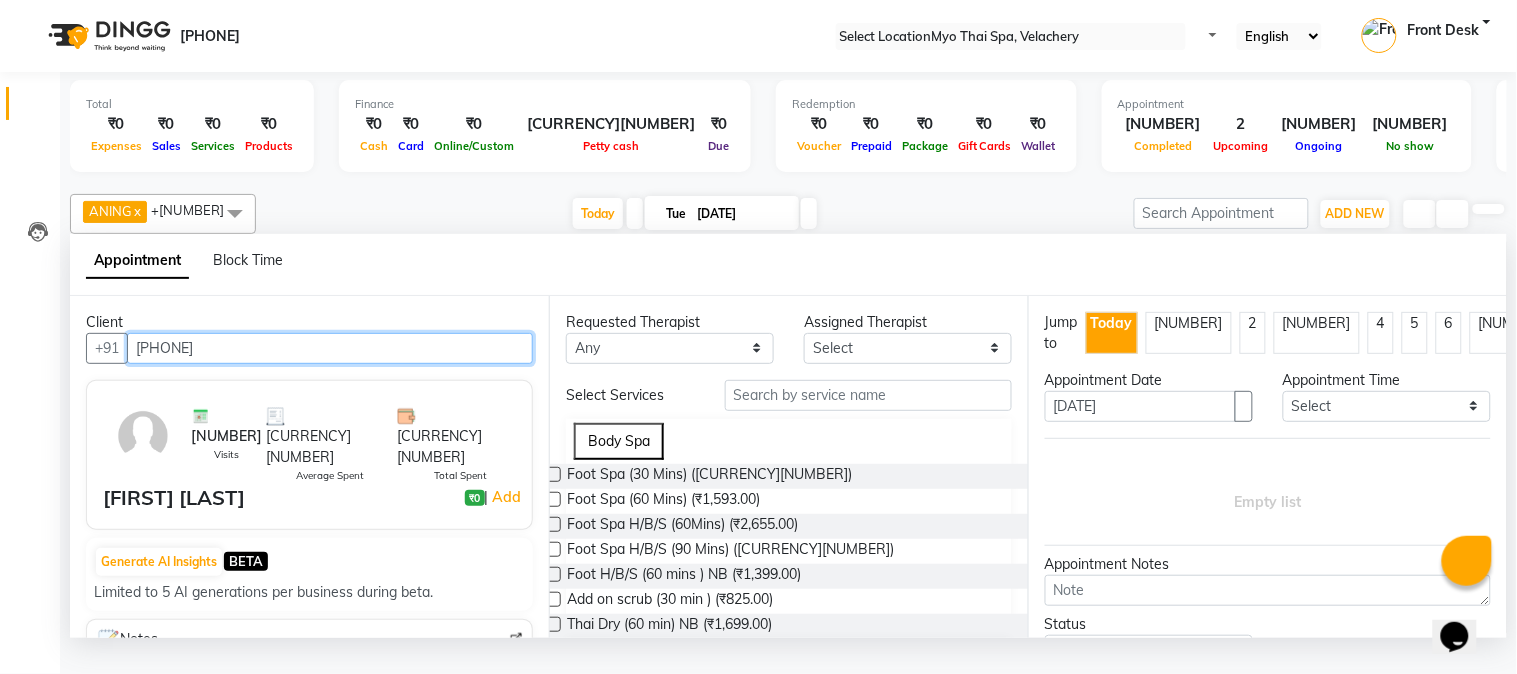 type on "[PHONE]" 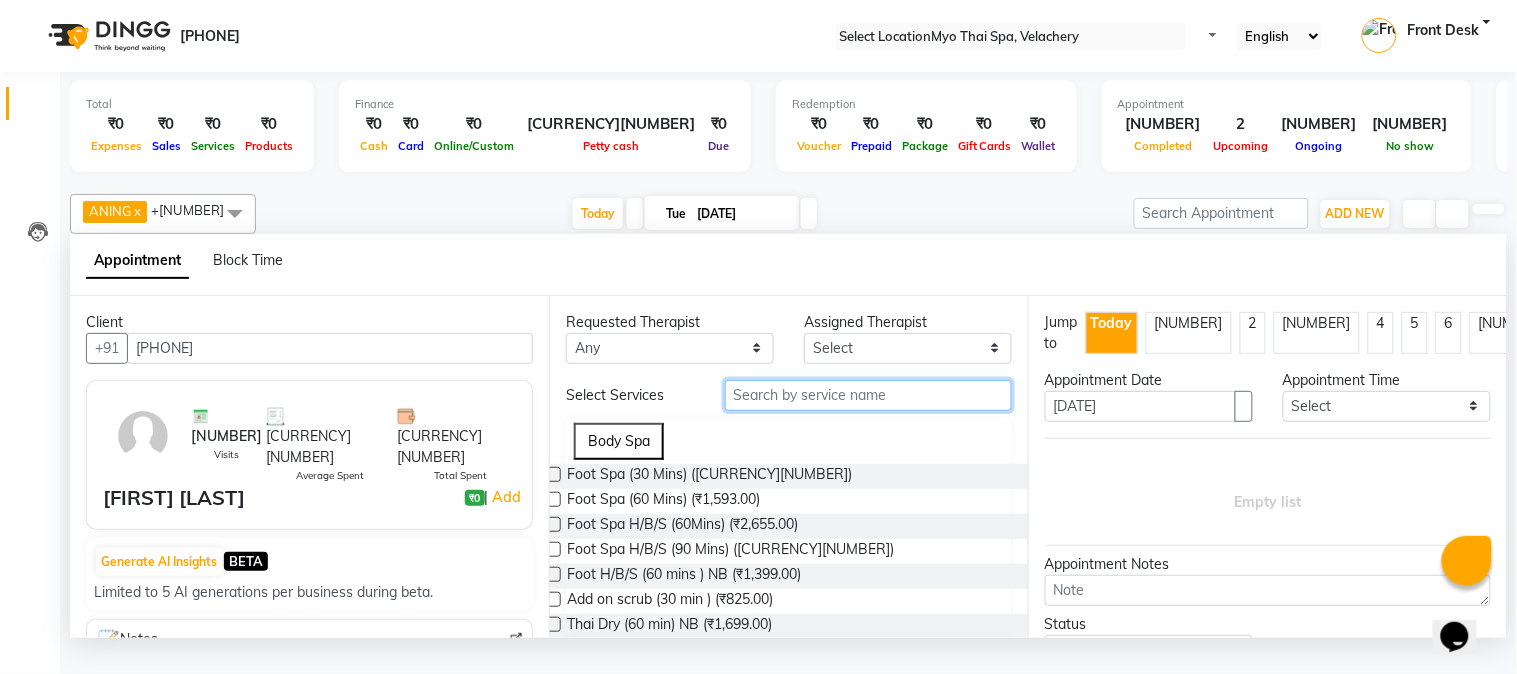 click at bounding box center (868, 395) 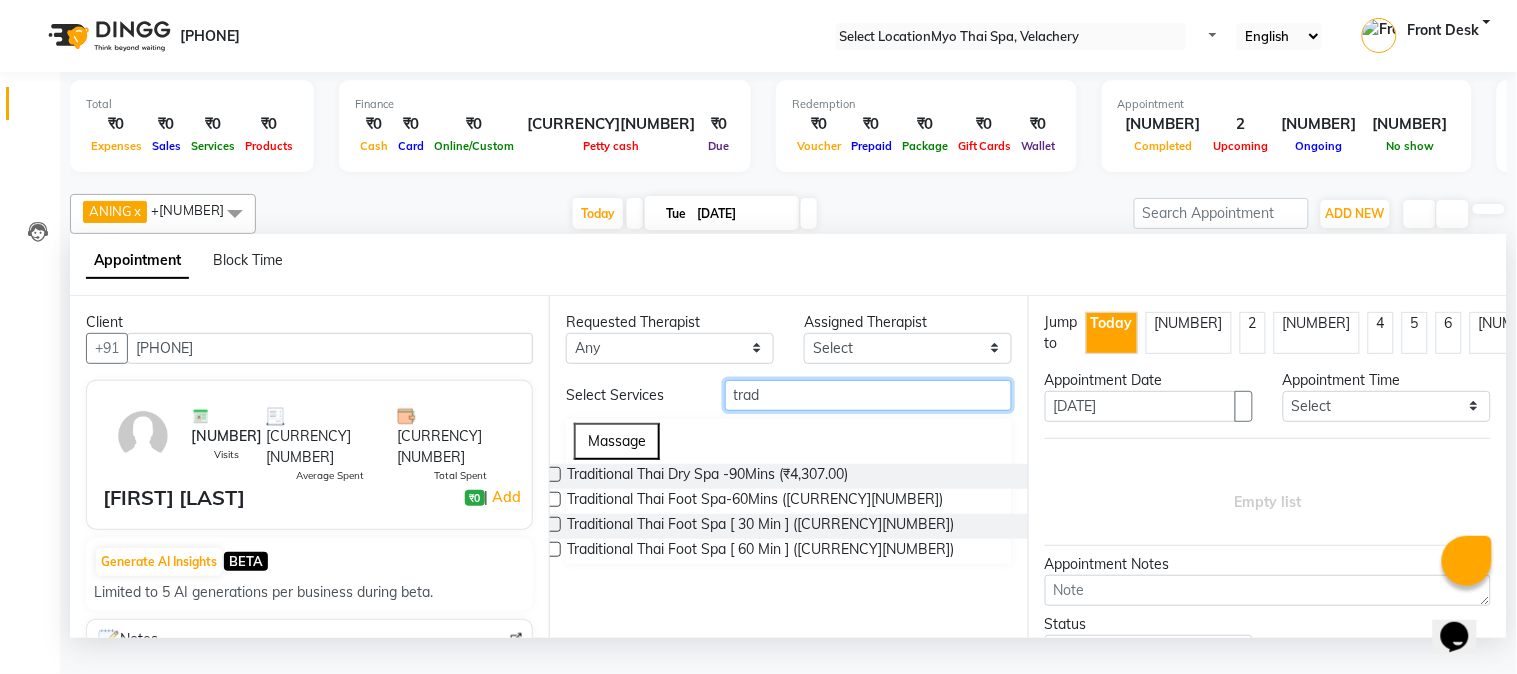 type on "trad" 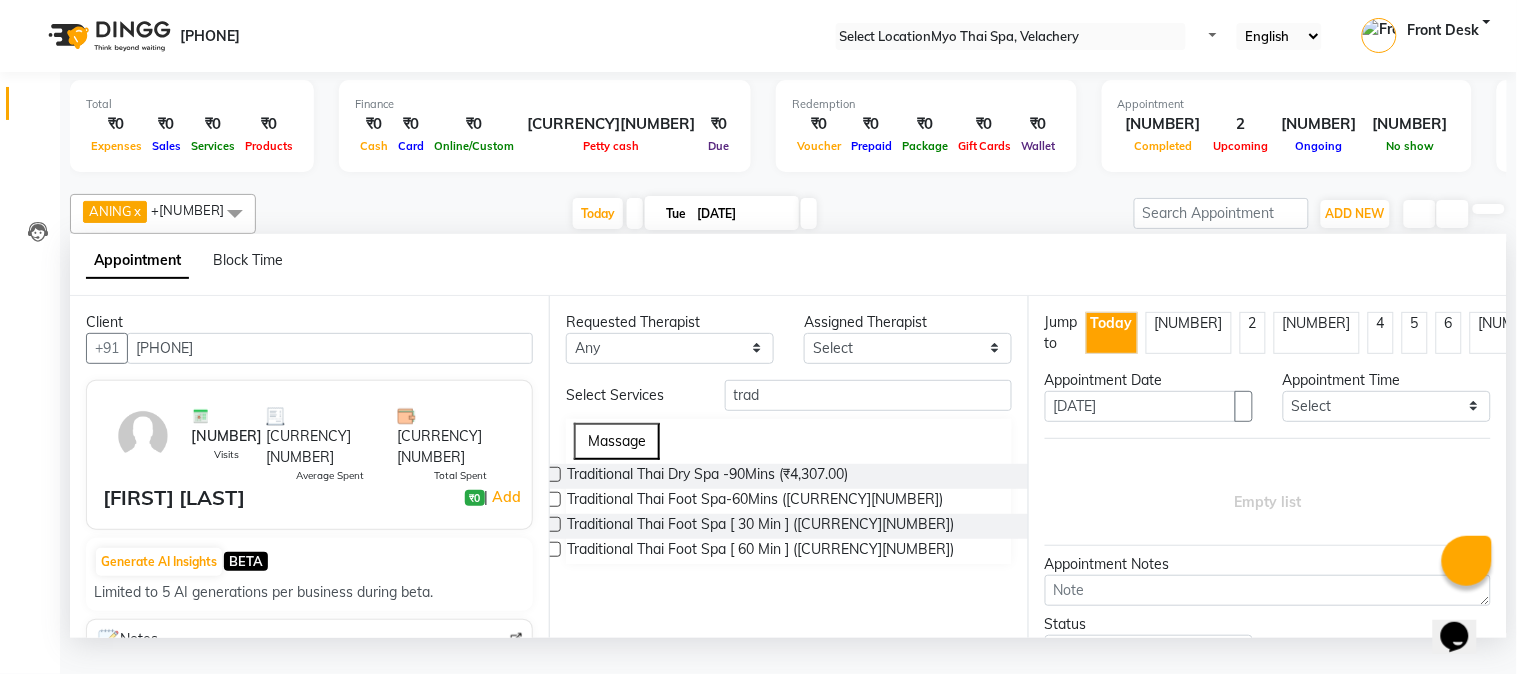 click at bounding box center (553, 499) 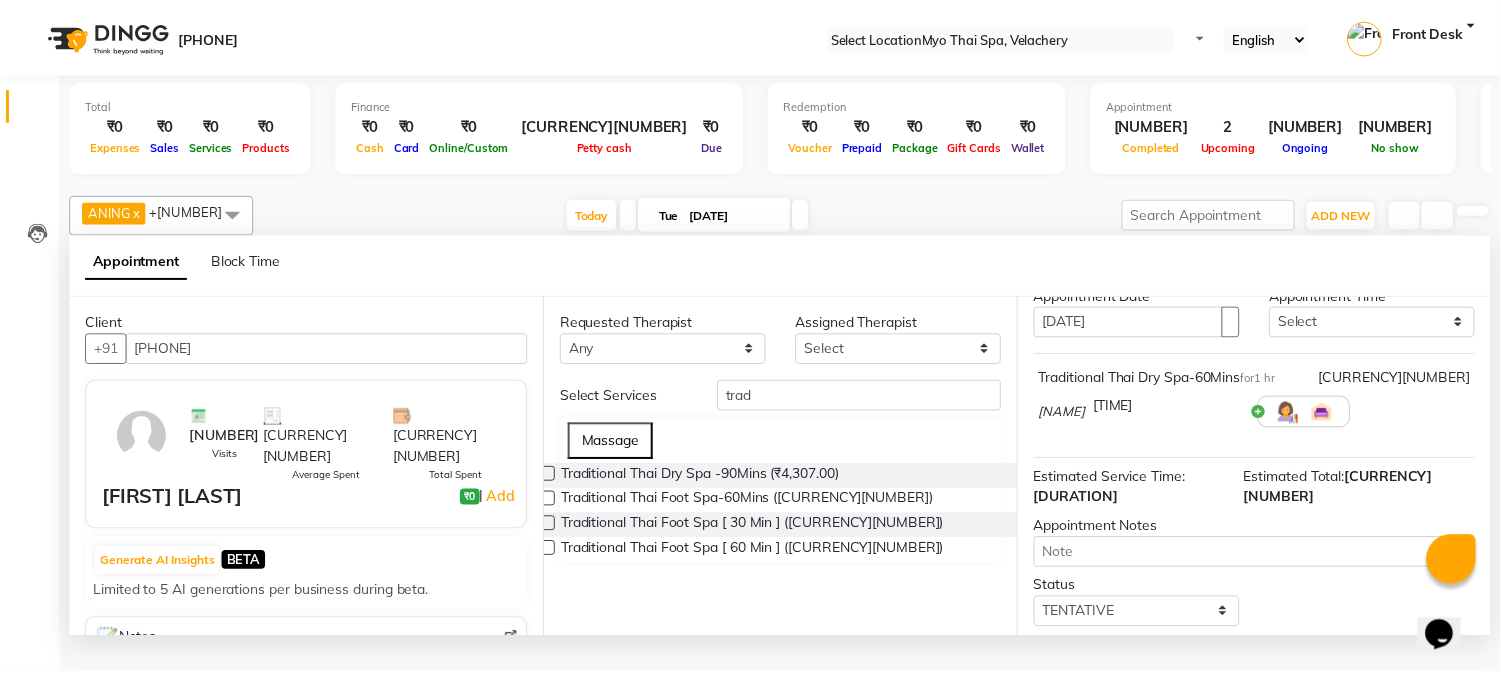 scroll, scrollTop: 183, scrollLeft: 0, axis: vertical 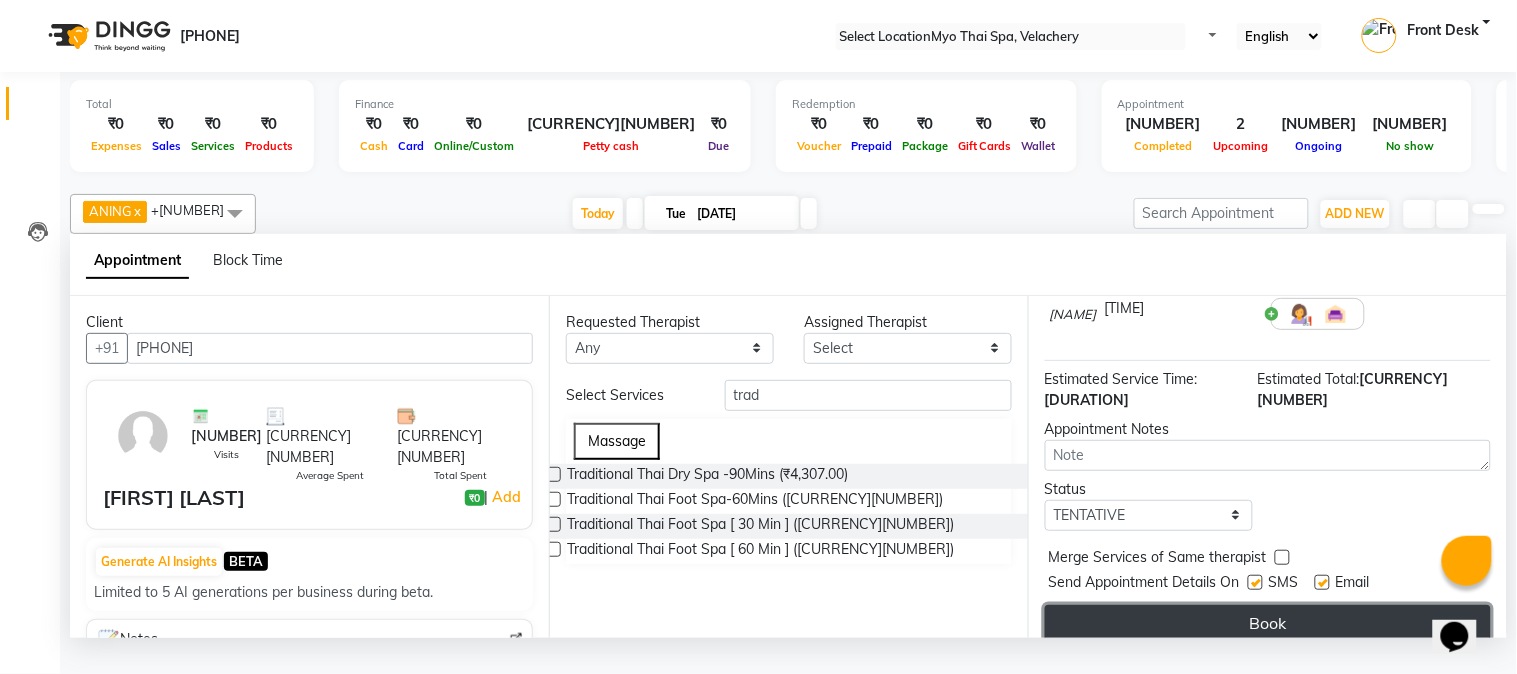 click on "Book" at bounding box center [1268, 623] 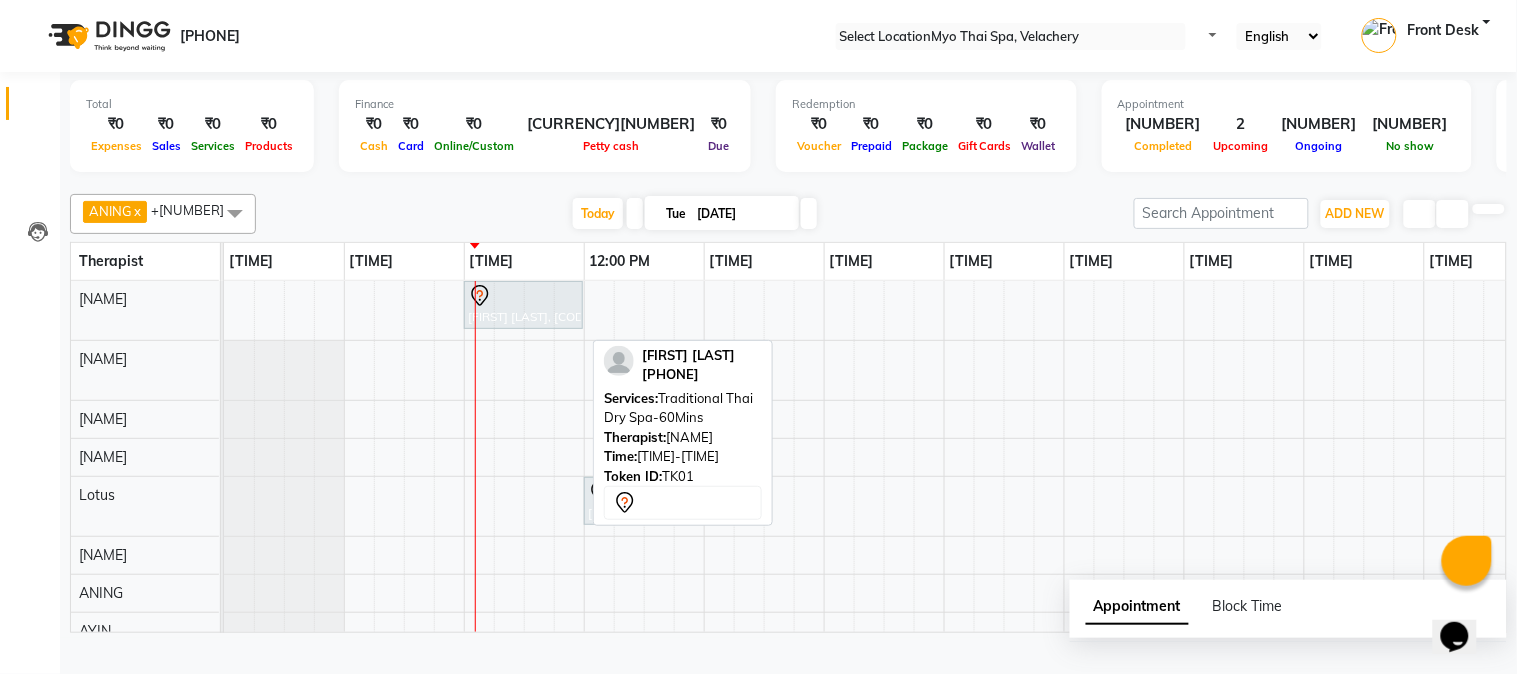 click on "[FIRST] [LAST], [CODE], [TIME]-[TIME], Traditional Thai Dry Spa-60Mins" at bounding box center [523, 305] 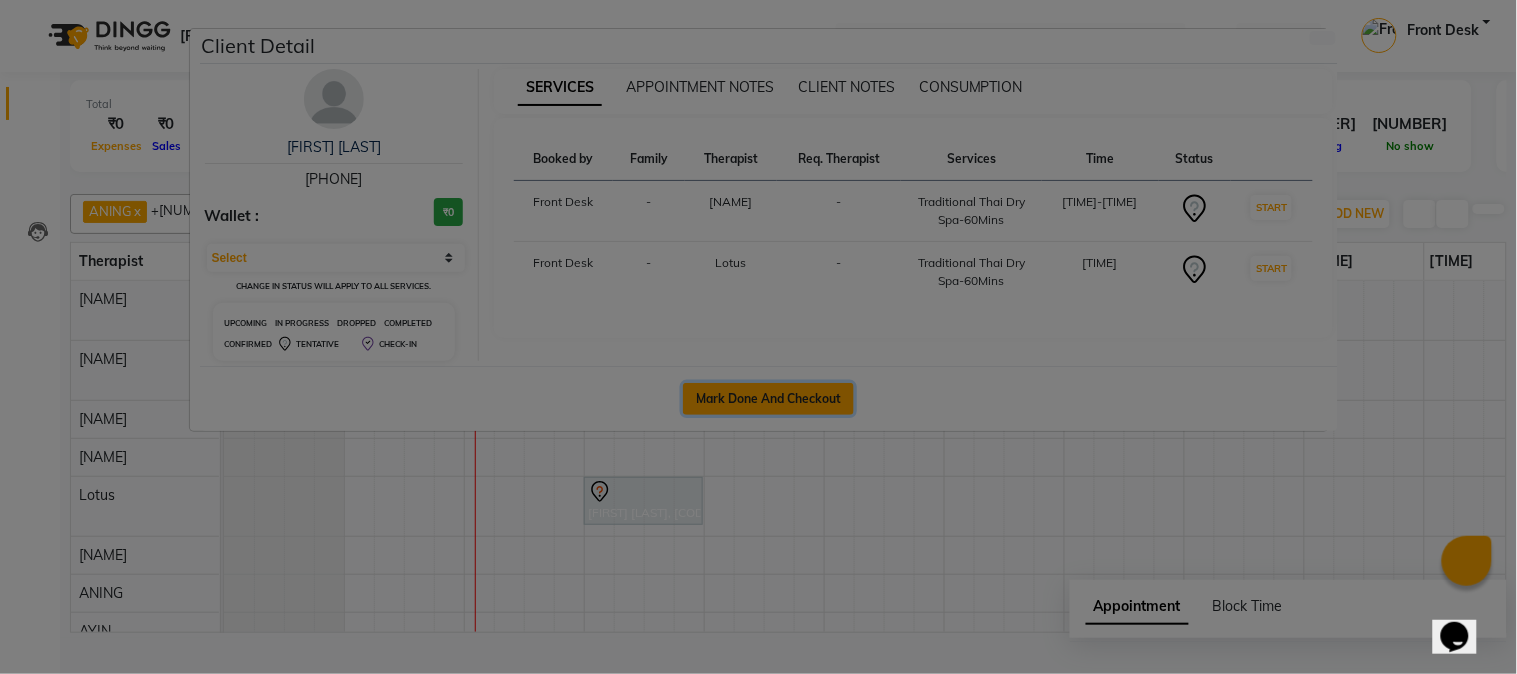 click on "Mark Done And Checkout" at bounding box center [768, 399] 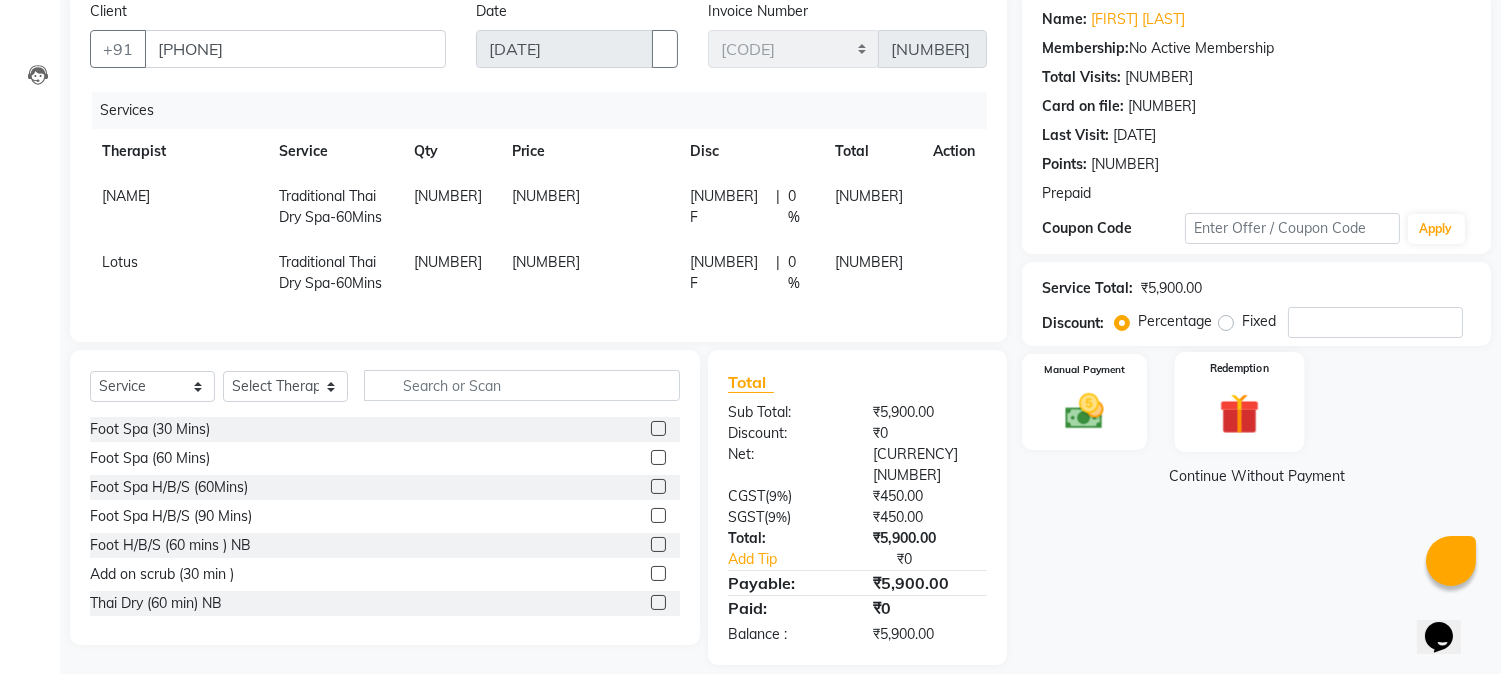 scroll, scrollTop: 62, scrollLeft: 0, axis: vertical 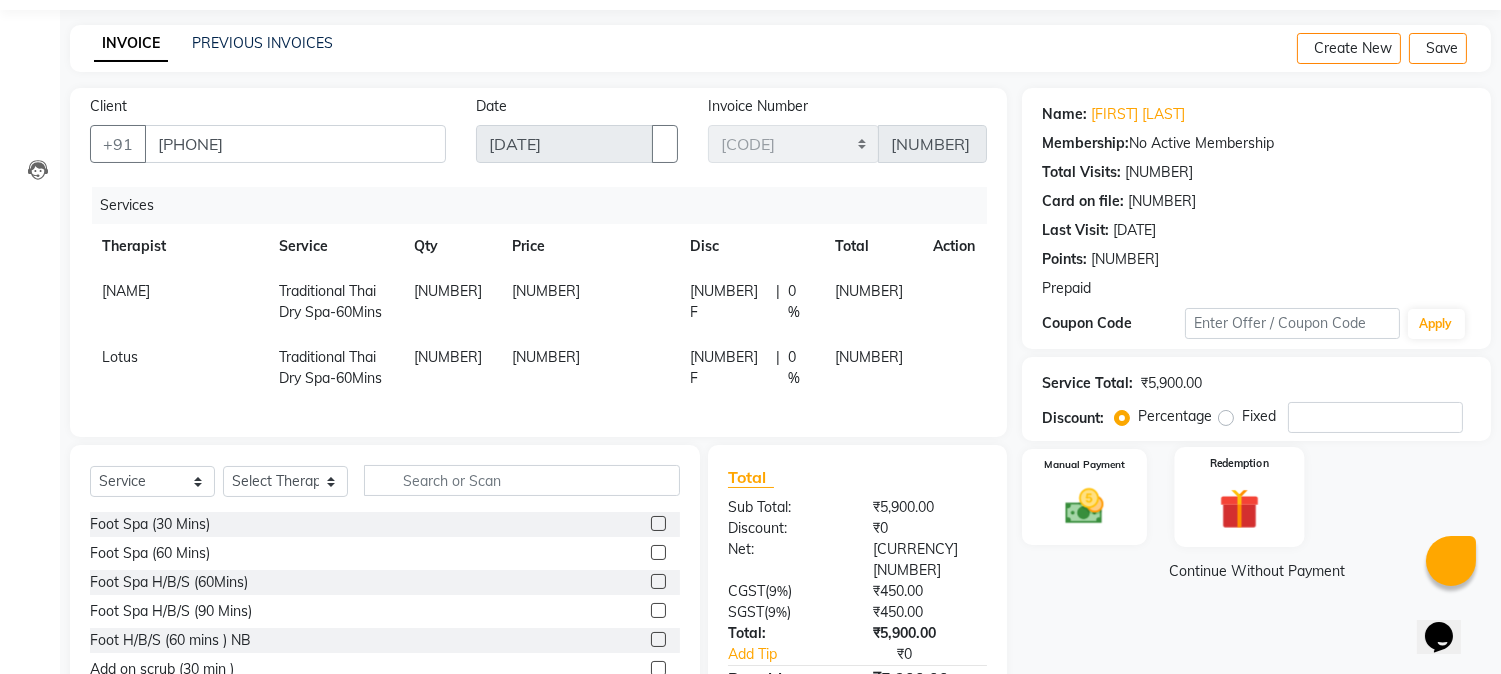 click on "Redemption" at bounding box center (1239, 496) 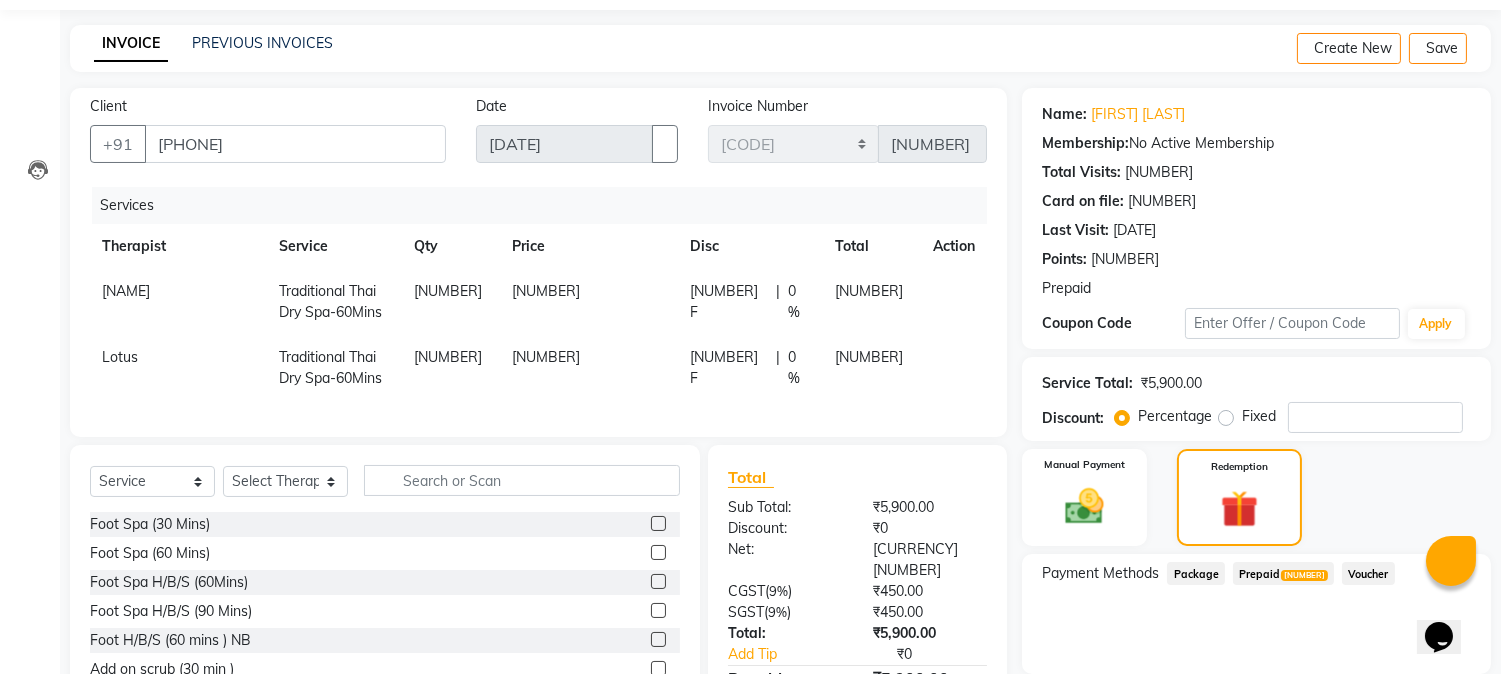 click on "Prepaid  1" at bounding box center [1196, 573] 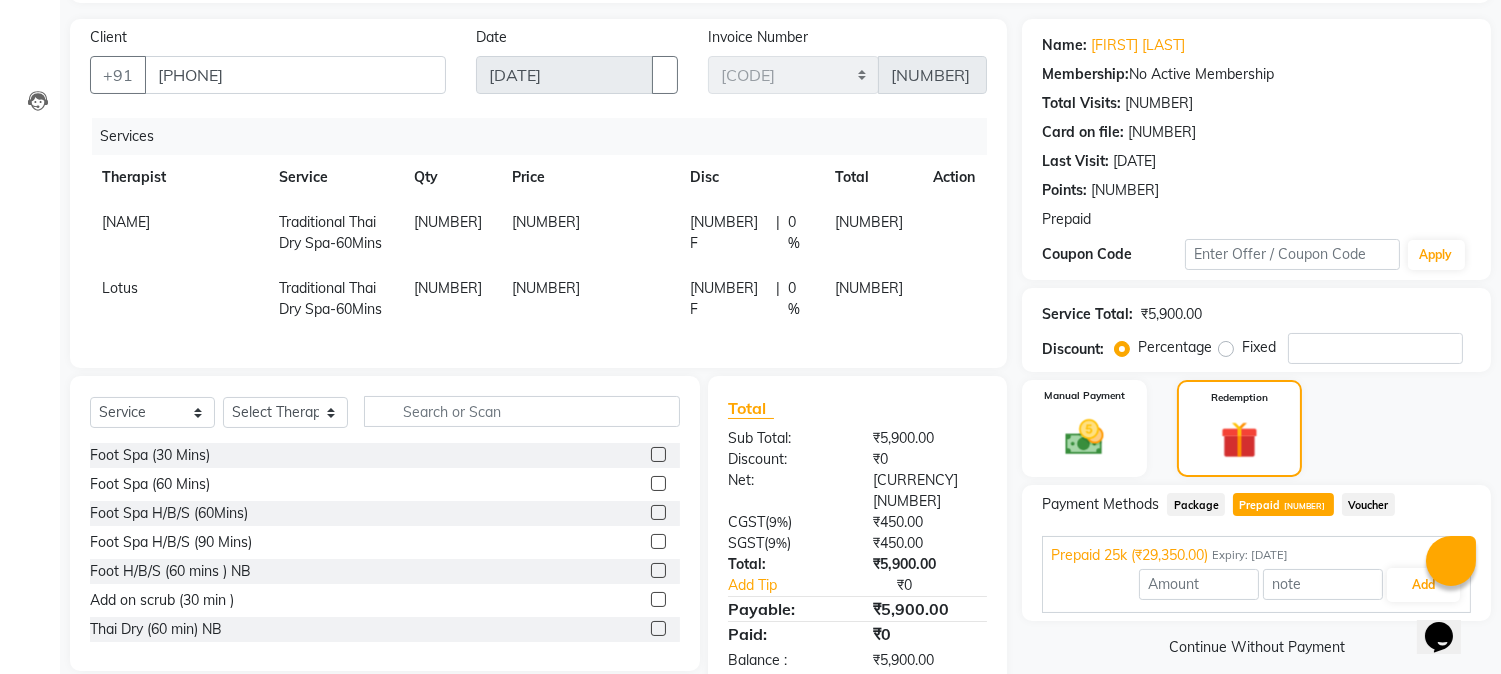 scroll, scrollTop: 173, scrollLeft: 0, axis: vertical 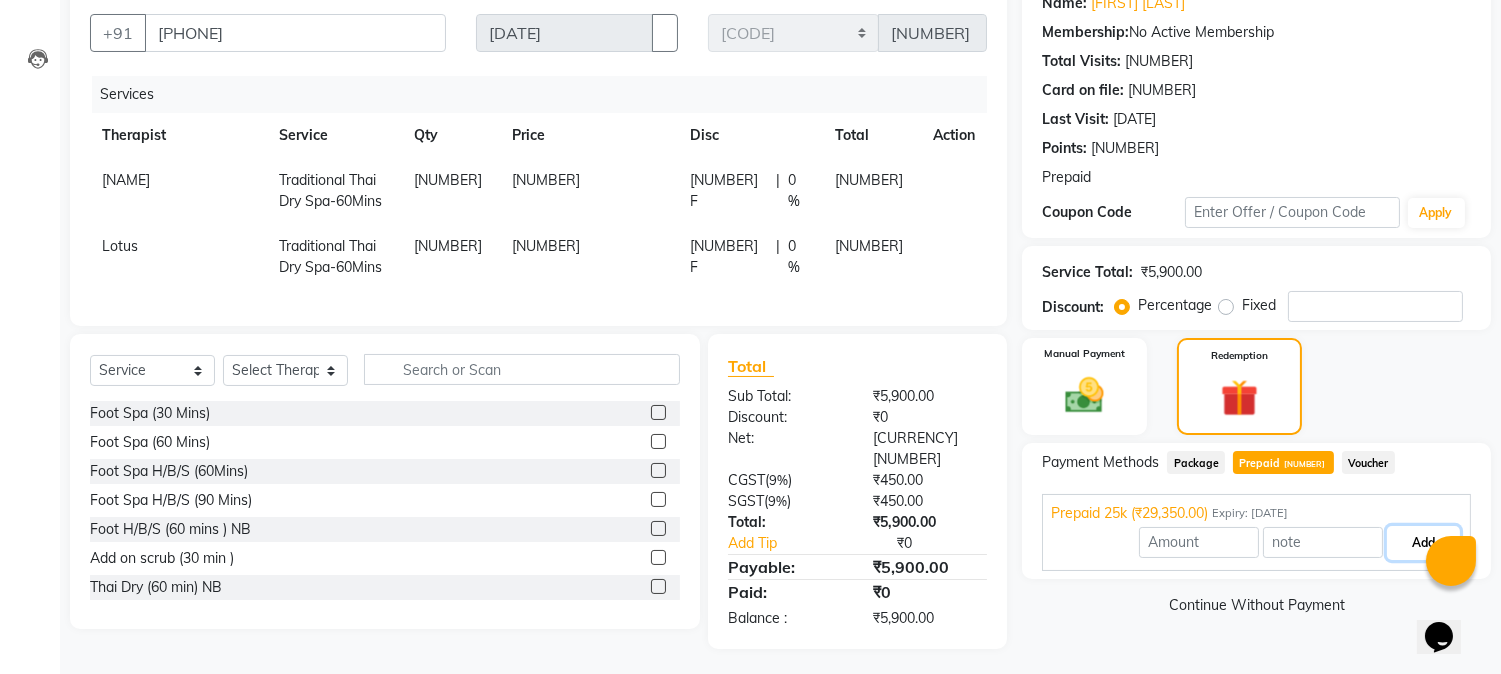 click on "Add" at bounding box center (1423, 543) 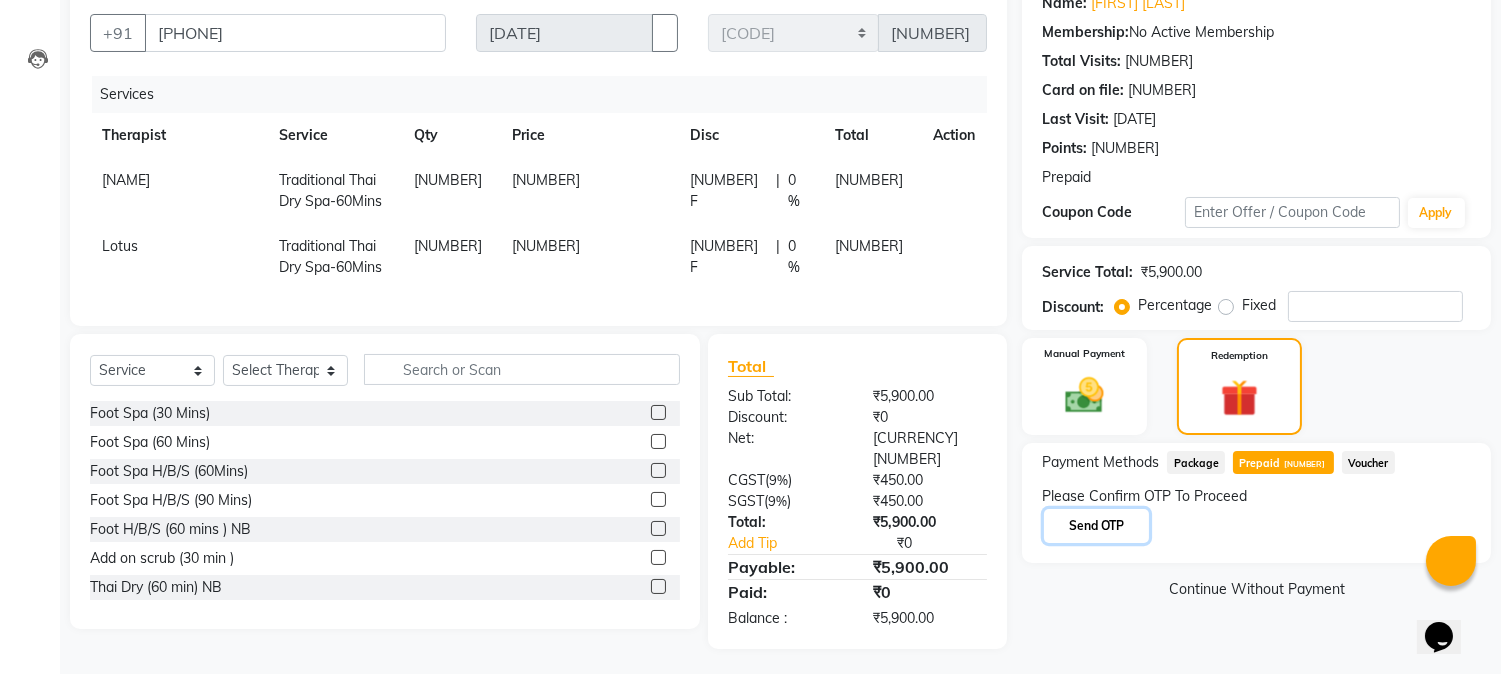 click on "Send OTP" at bounding box center [1096, 526] 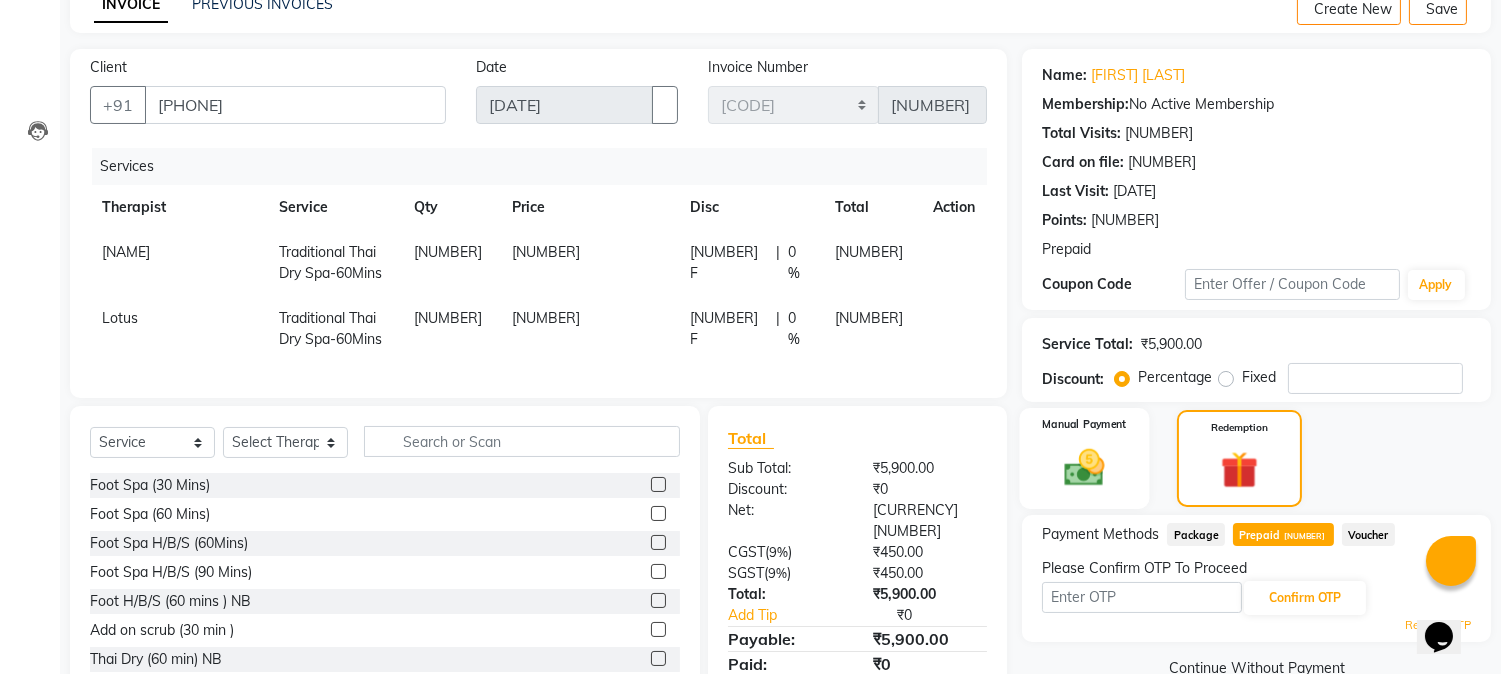 scroll, scrollTop: 62, scrollLeft: 0, axis: vertical 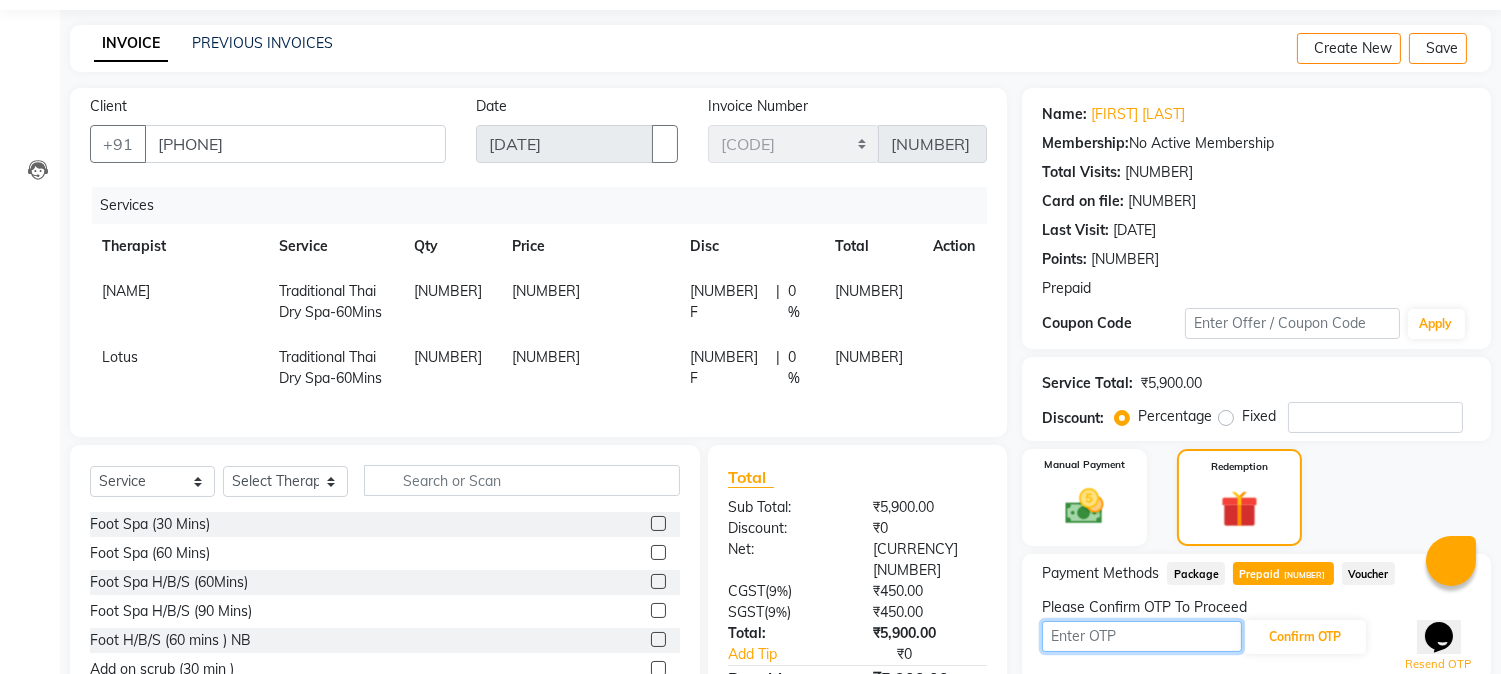 click at bounding box center [1142, 636] 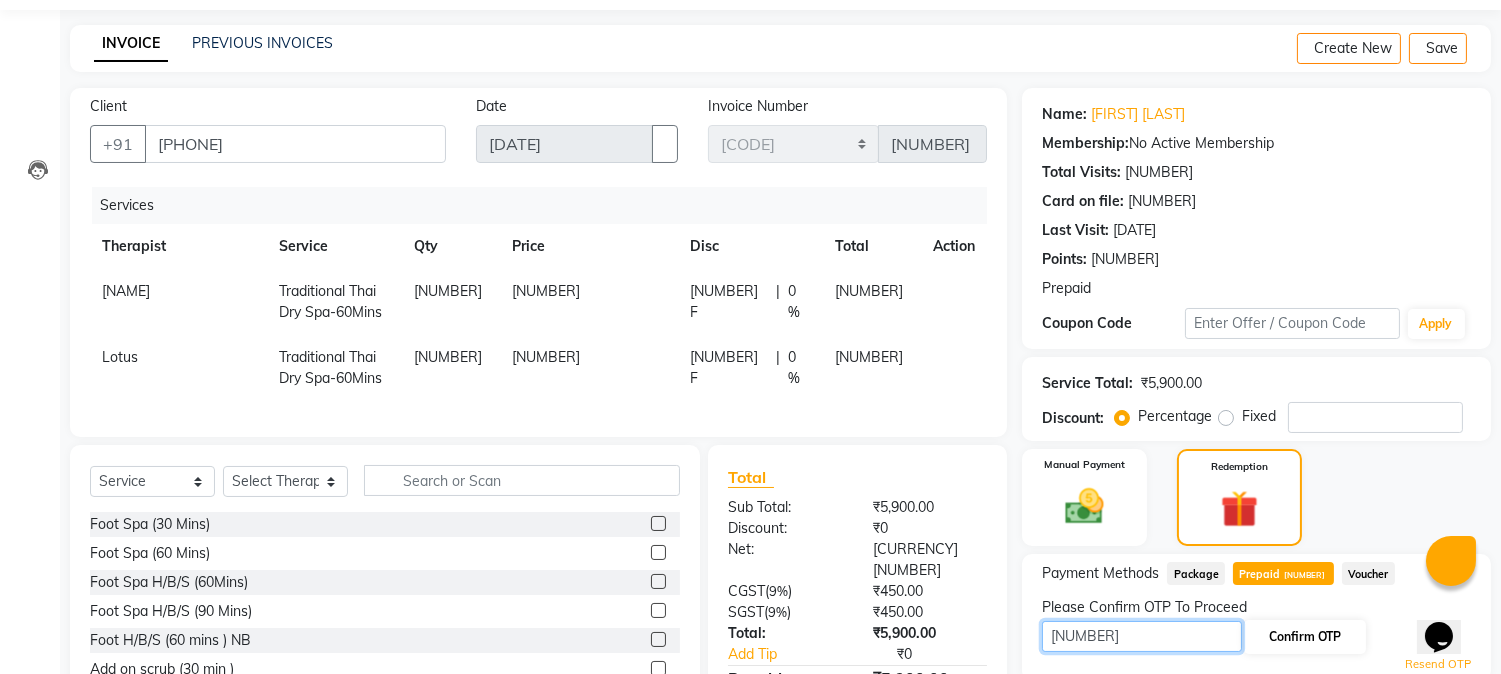type on "[NUMBER]" 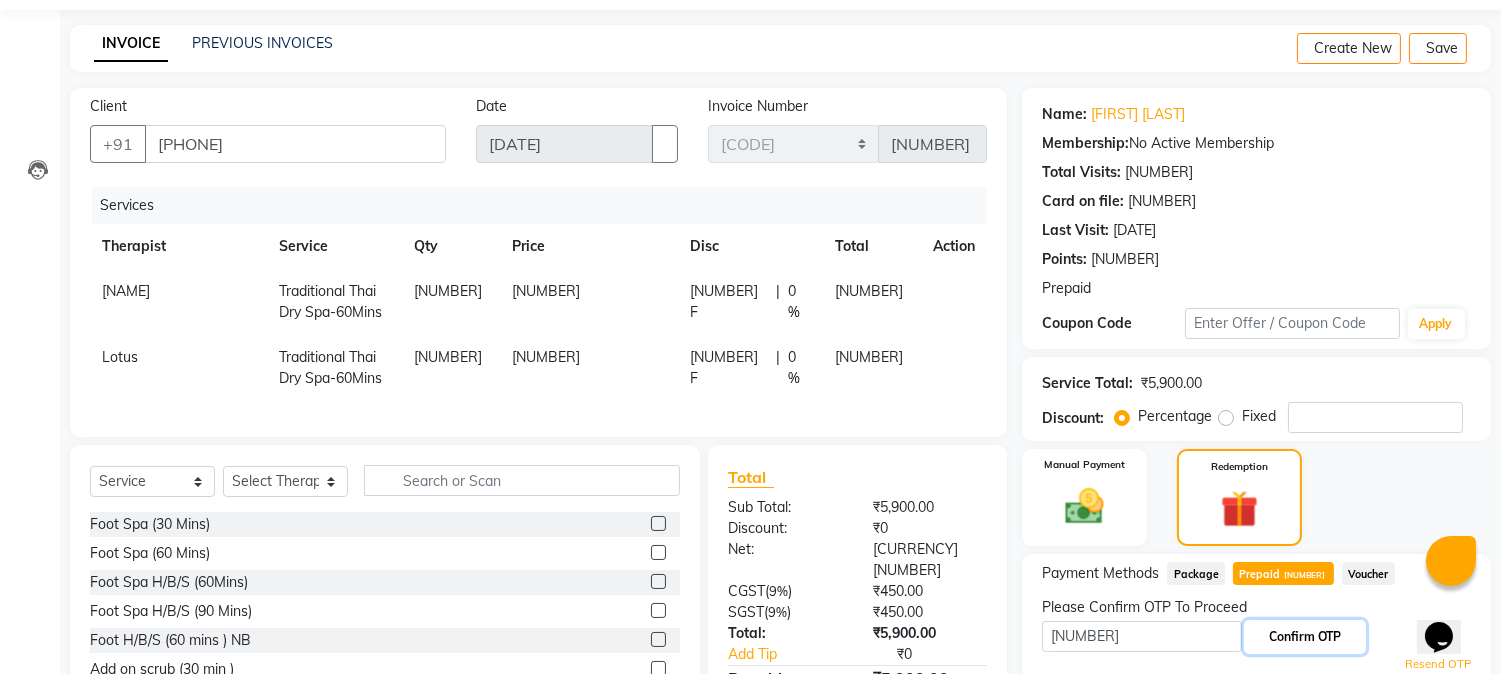 click on "Confirm OTP" at bounding box center (1305, 637) 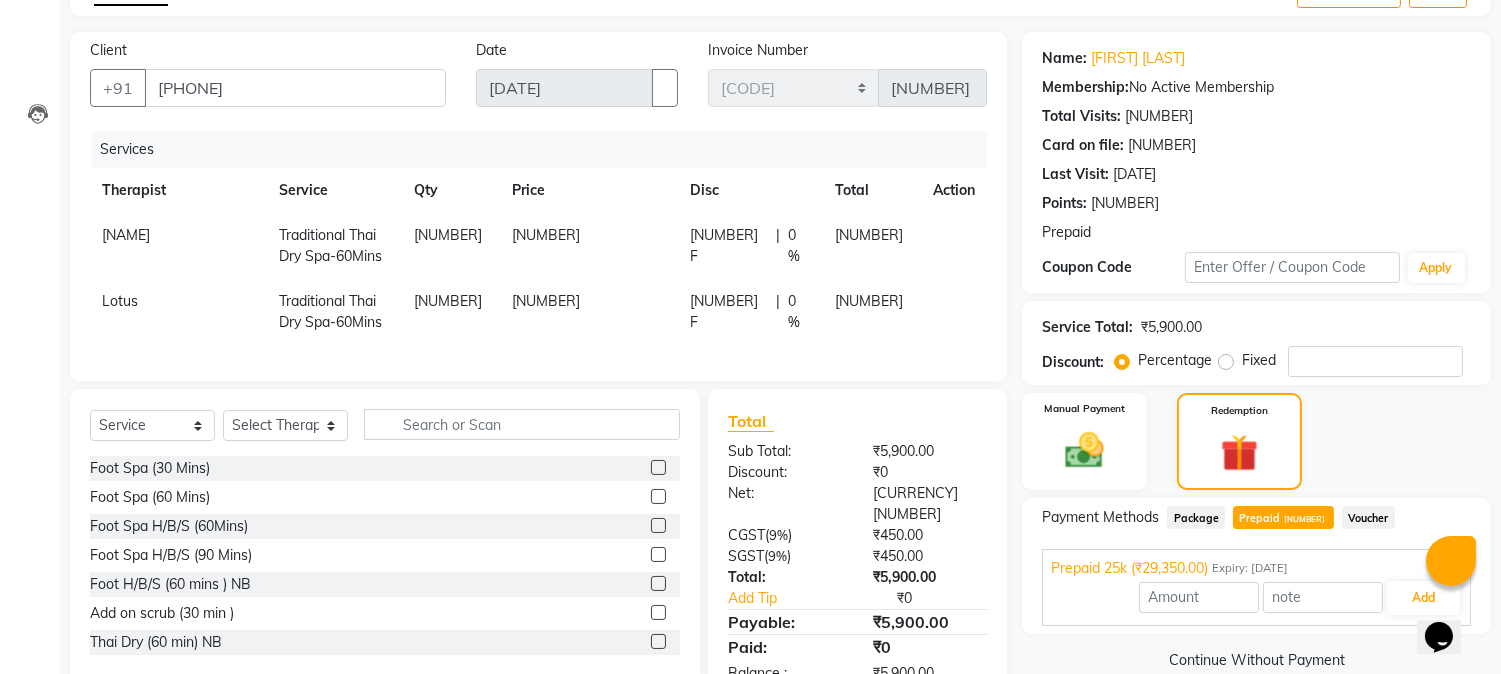 scroll, scrollTop: 173, scrollLeft: 0, axis: vertical 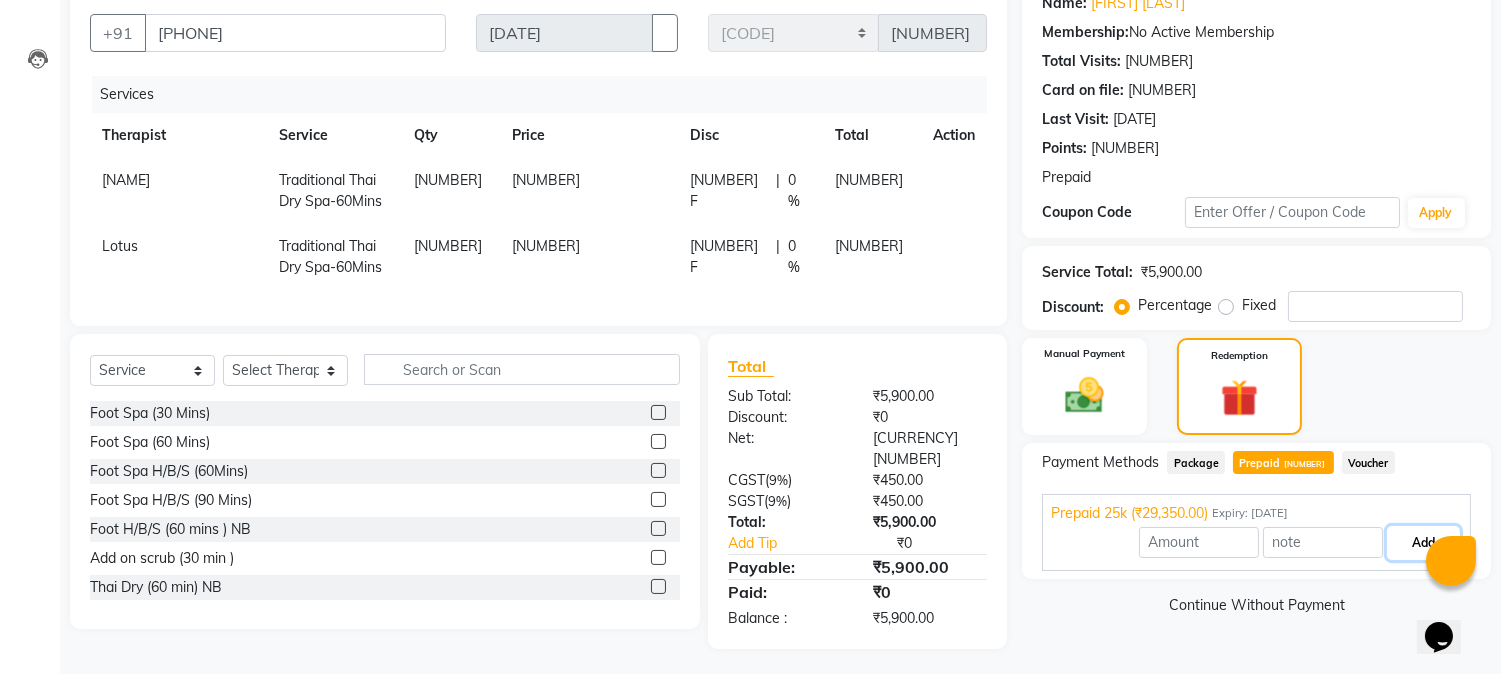 click on "Add" at bounding box center (1423, 543) 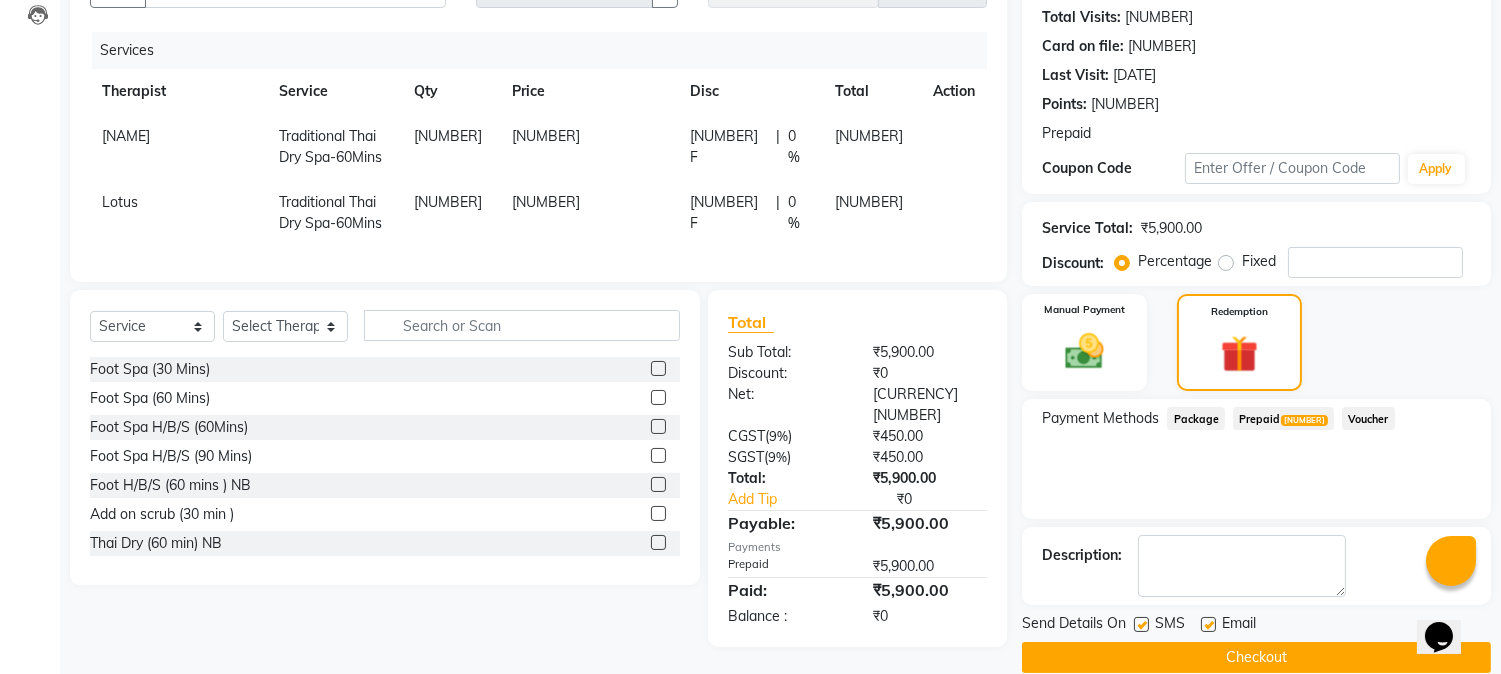 scroll, scrollTop: 247, scrollLeft: 0, axis: vertical 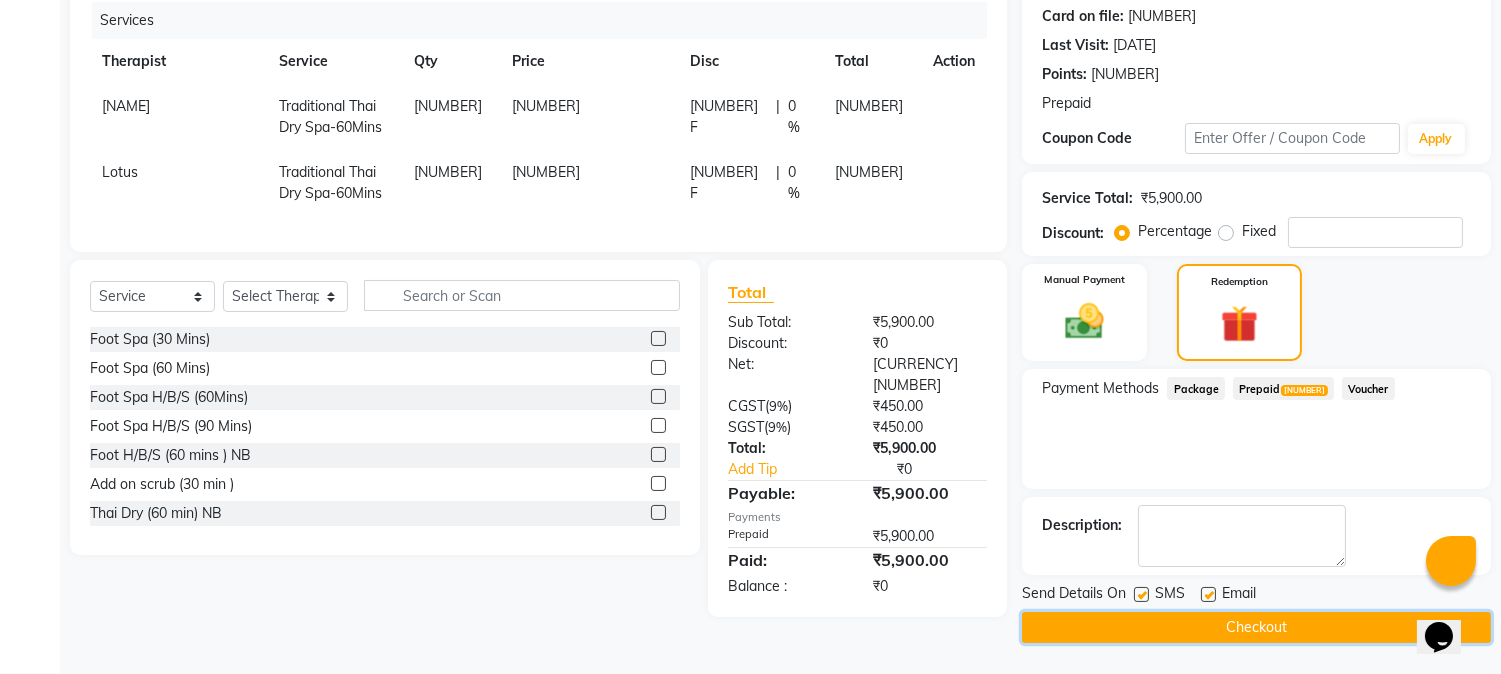 click on "Checkout" at bounding box center [1256, 627] 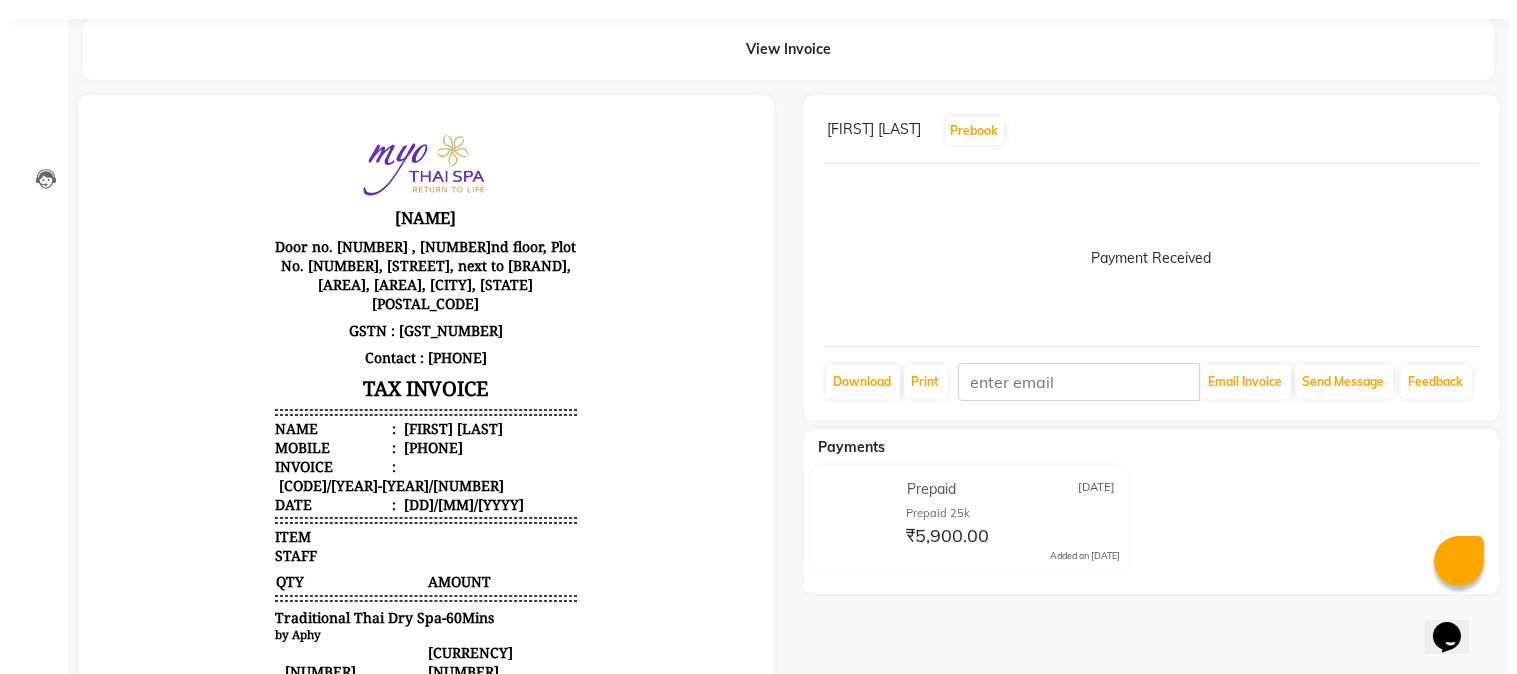 scroll, scrollTop: 0, scrollLeft: 0, axis: both 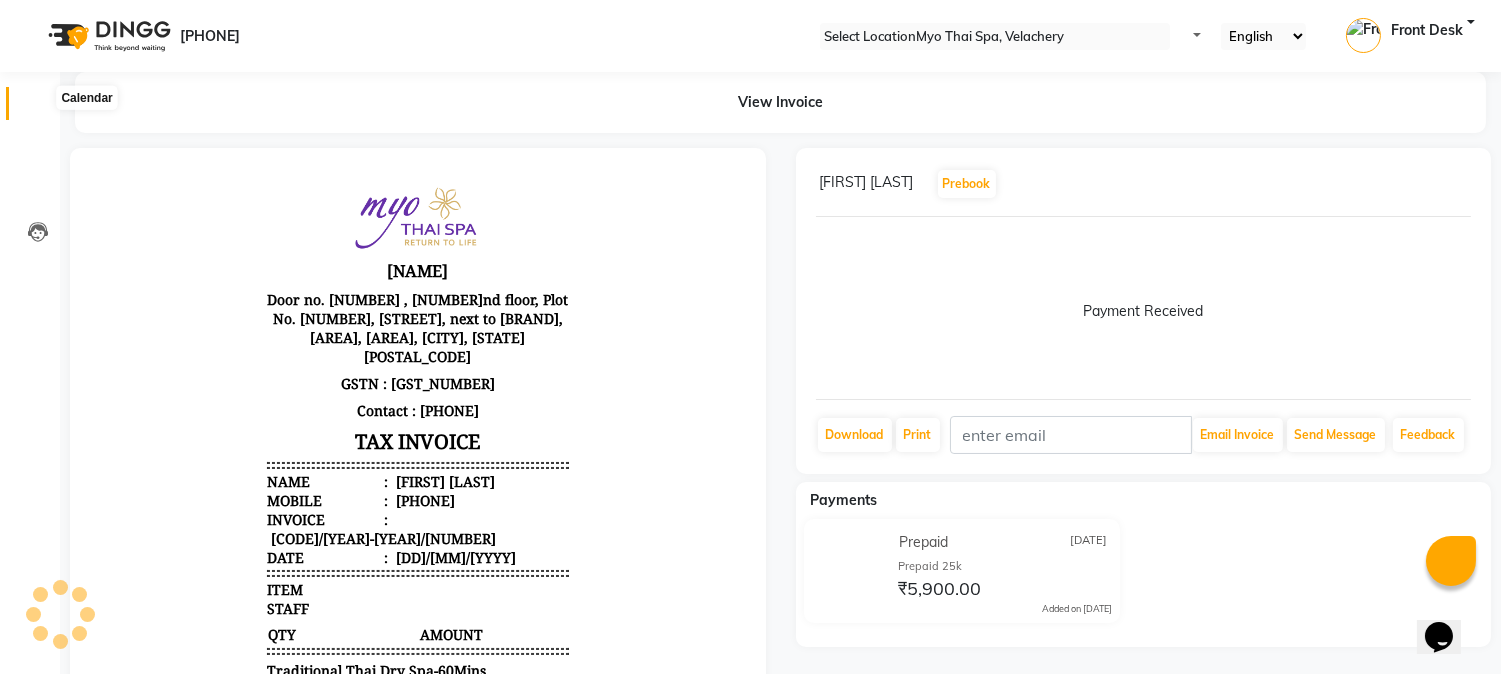 click at bounding box center (38, 108) 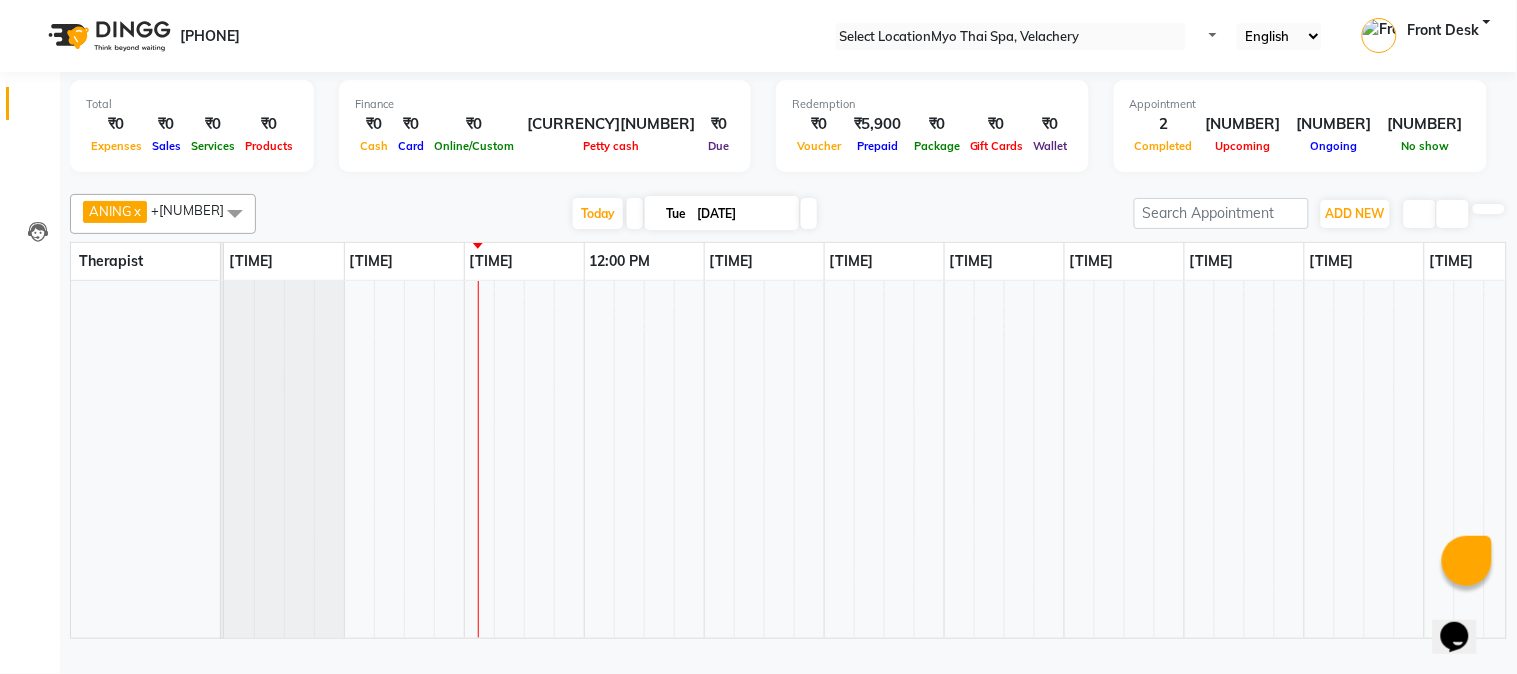 scroll, scrollTop: 0, scrollLeft: 0, axis: both 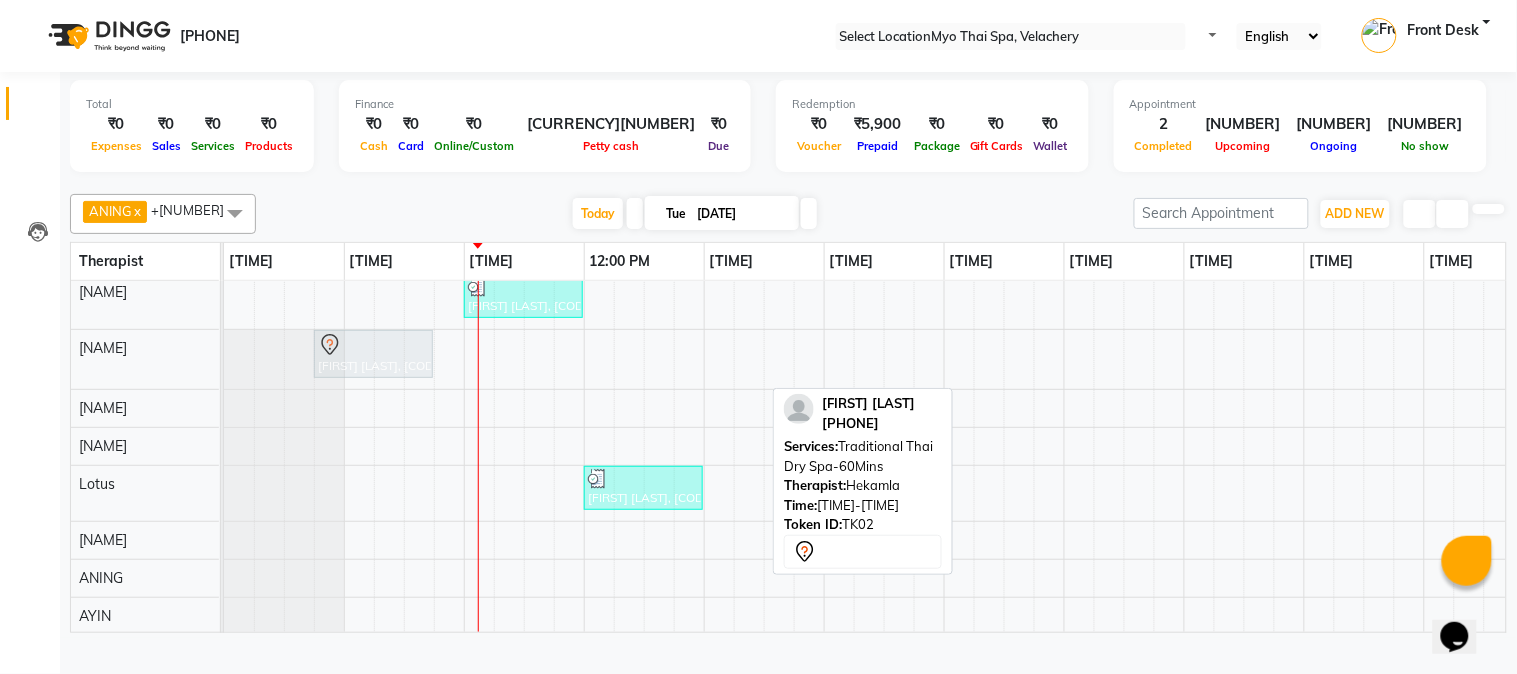 drag, startPoint x: 690, startPoint y: 370, endPoint x: 366, endPoint y: 361, distance: 324.12497 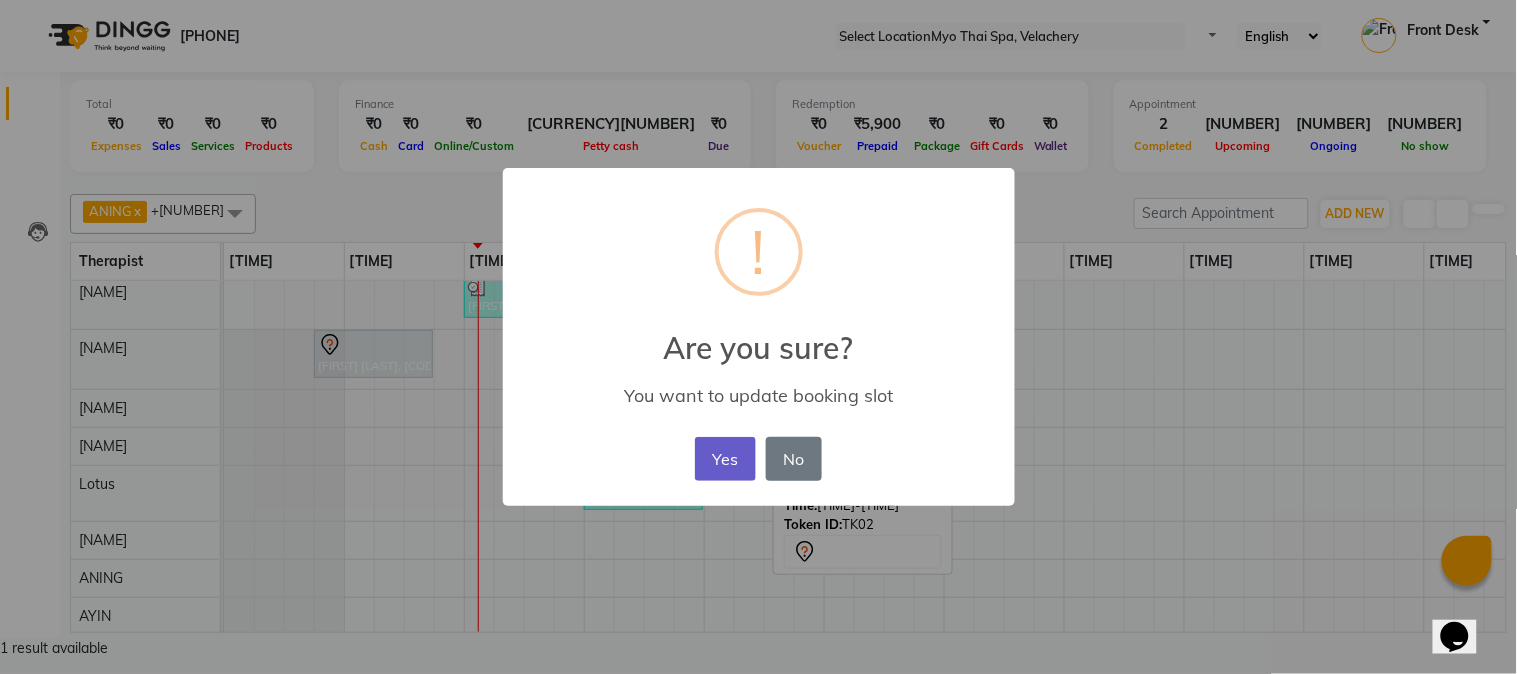 click on "Yes" at bounding box center (725, 459) 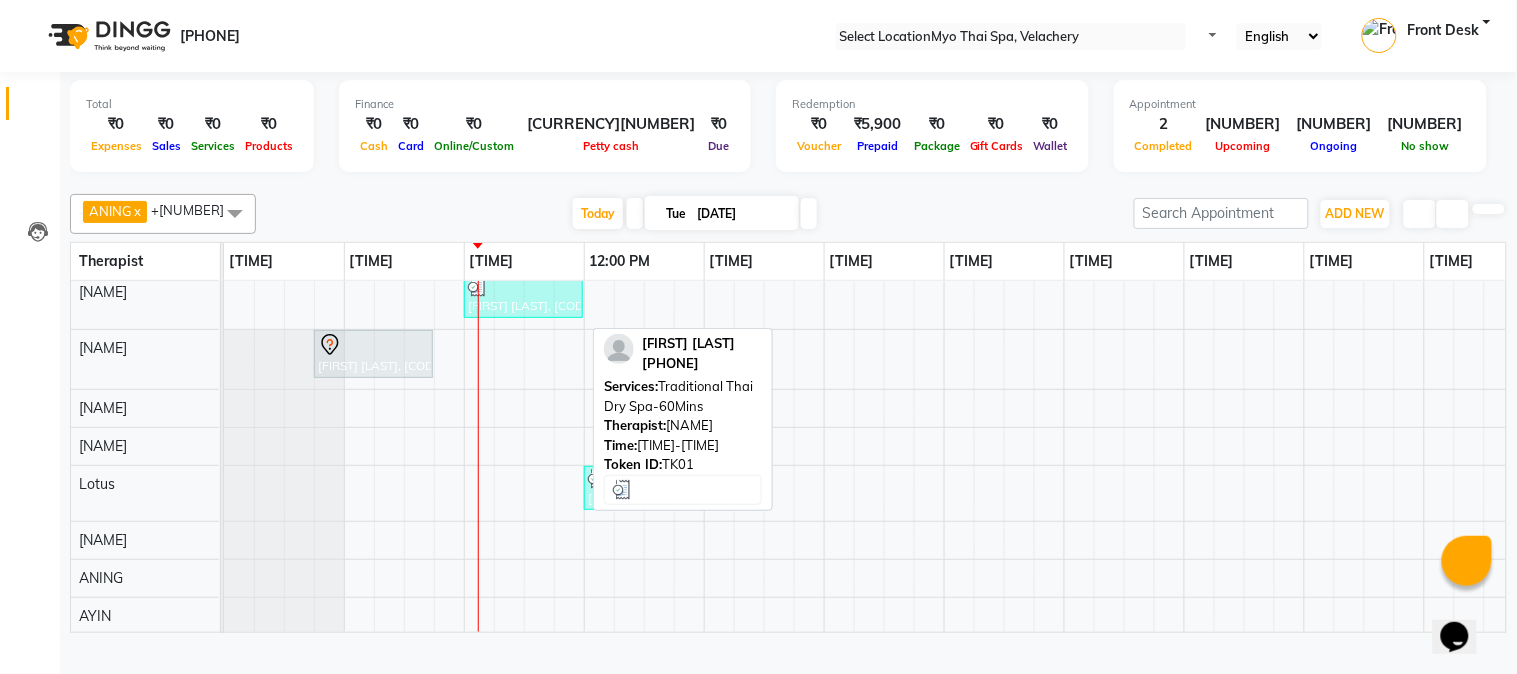 click on "[FIRST] [LAST], [CODE], [TIME]-[TIME], Traditional Thai Dry Spa-60Mins" at bounding box center [523, 296] 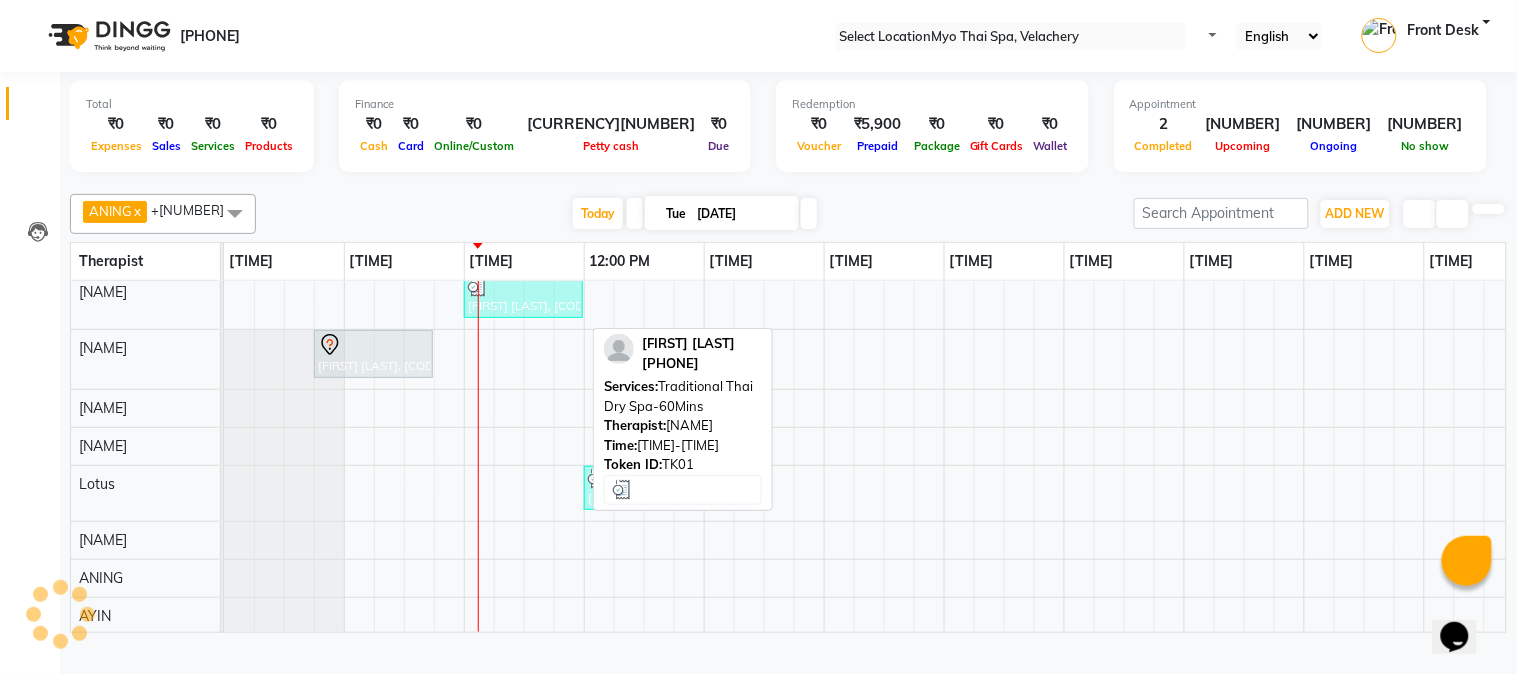 click on "[FIRST] [LAST], [CODE], [TIME]-[TIME], Traditional Thai Dry Spa-60Mins" at bounding box center [523, 296] 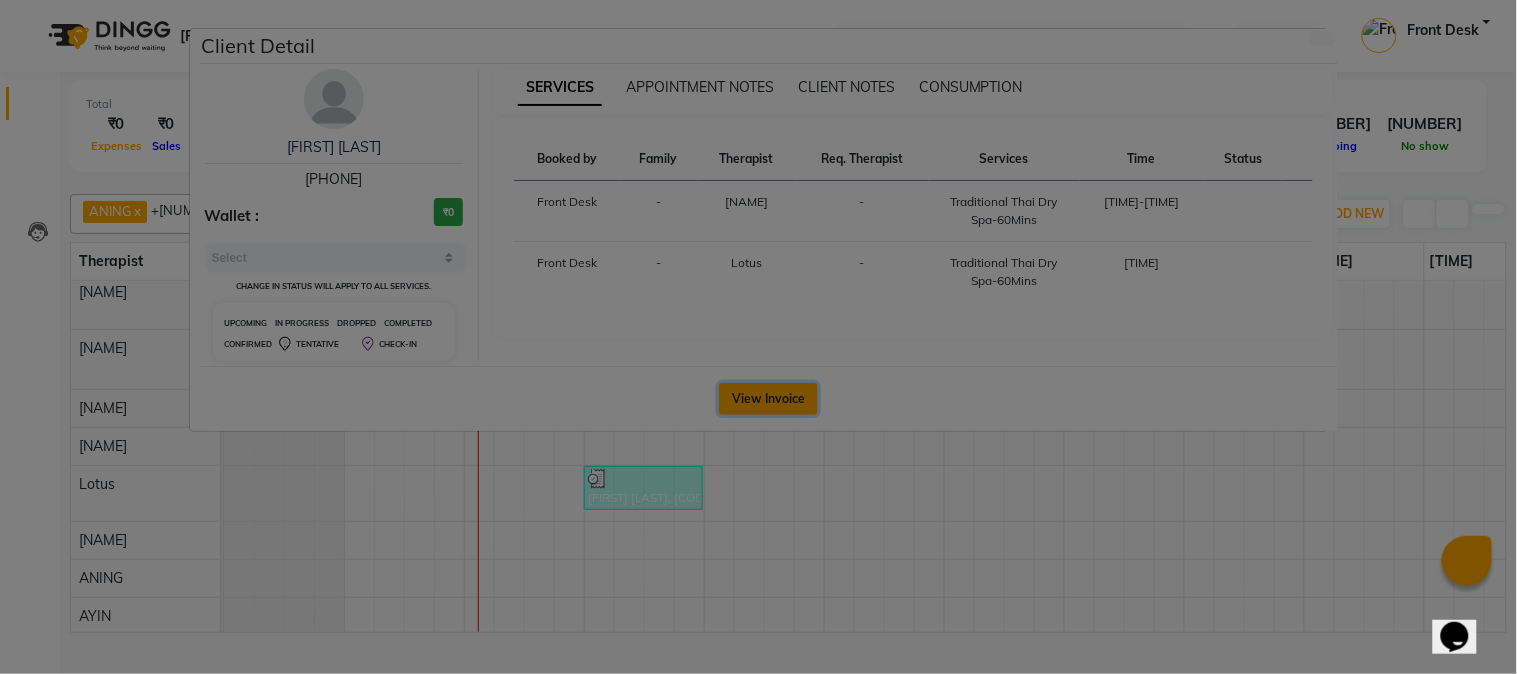 click on "View Invoice" at bounding box center [768, 399] 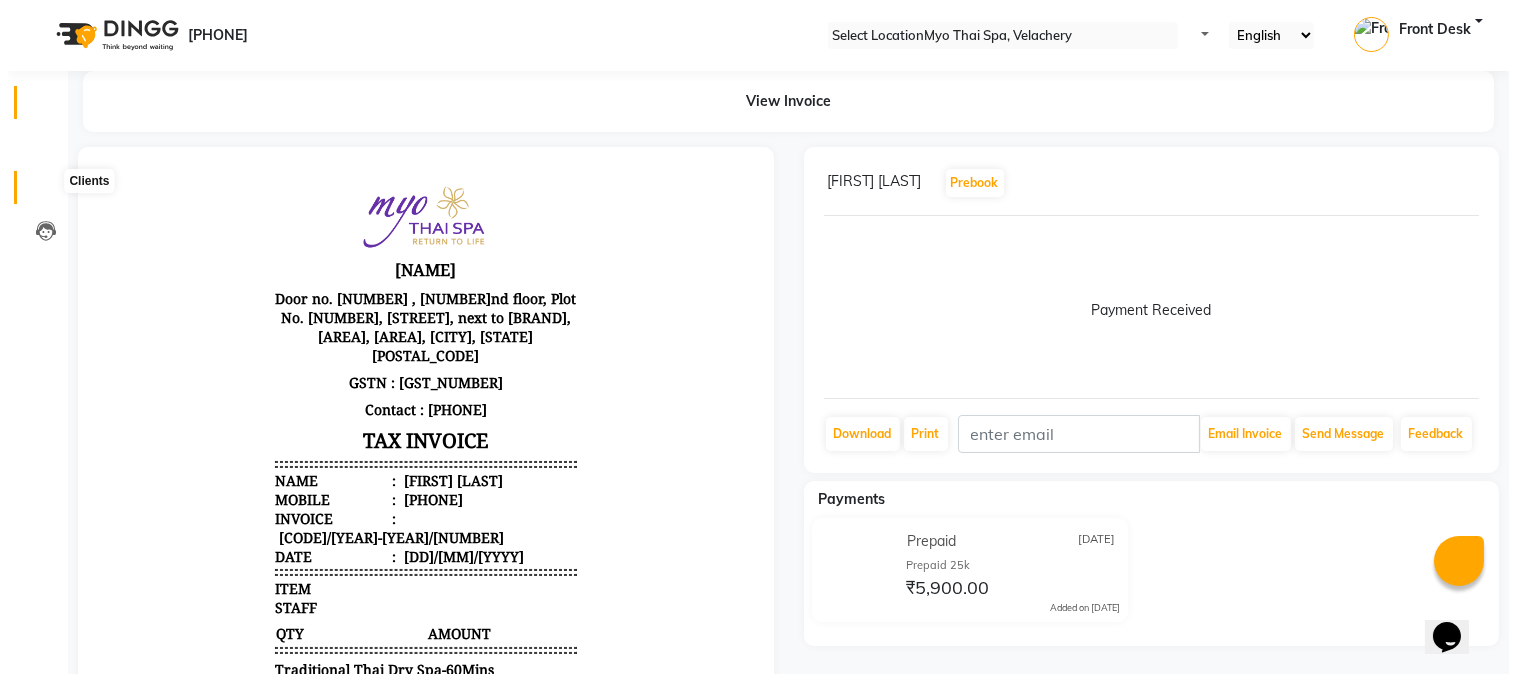 scroll, scrollTop: 0, scrollLeft: 0, axis: both 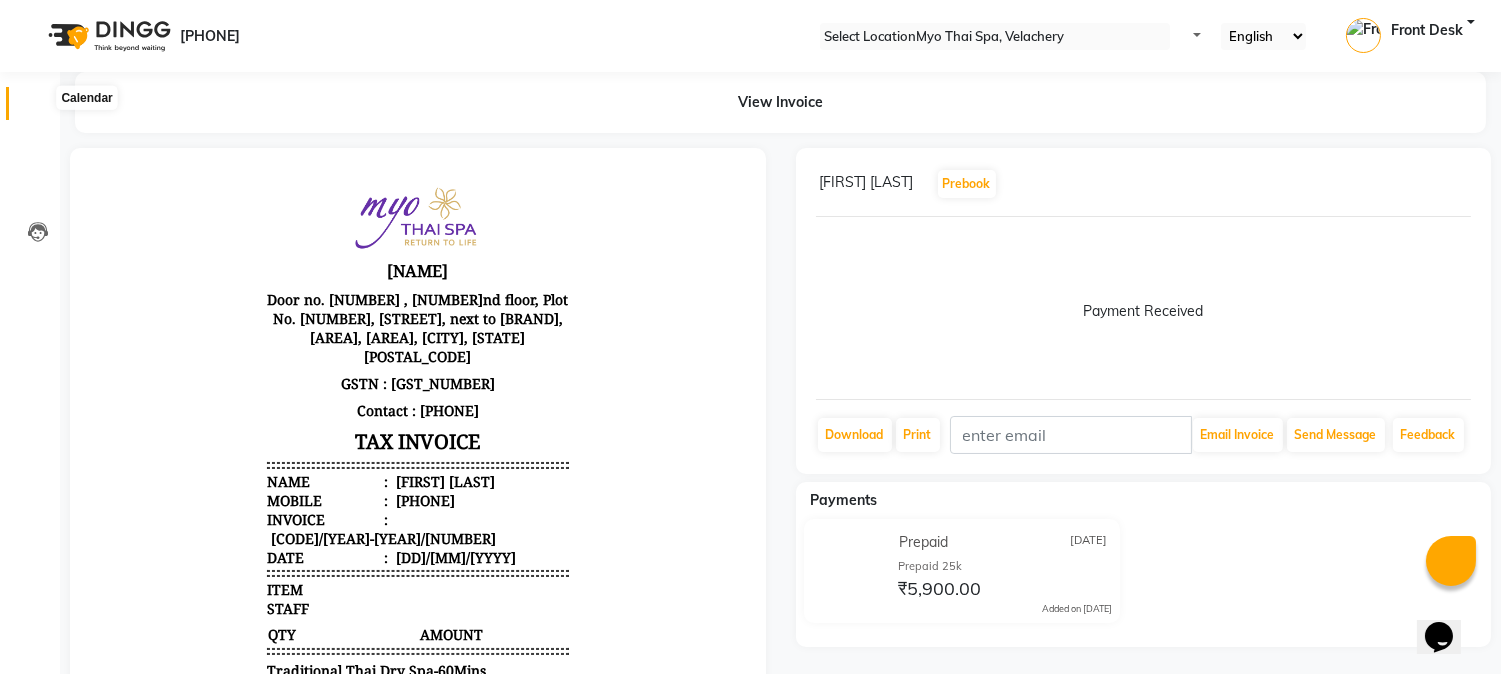 click at bounding box center (38, 108) 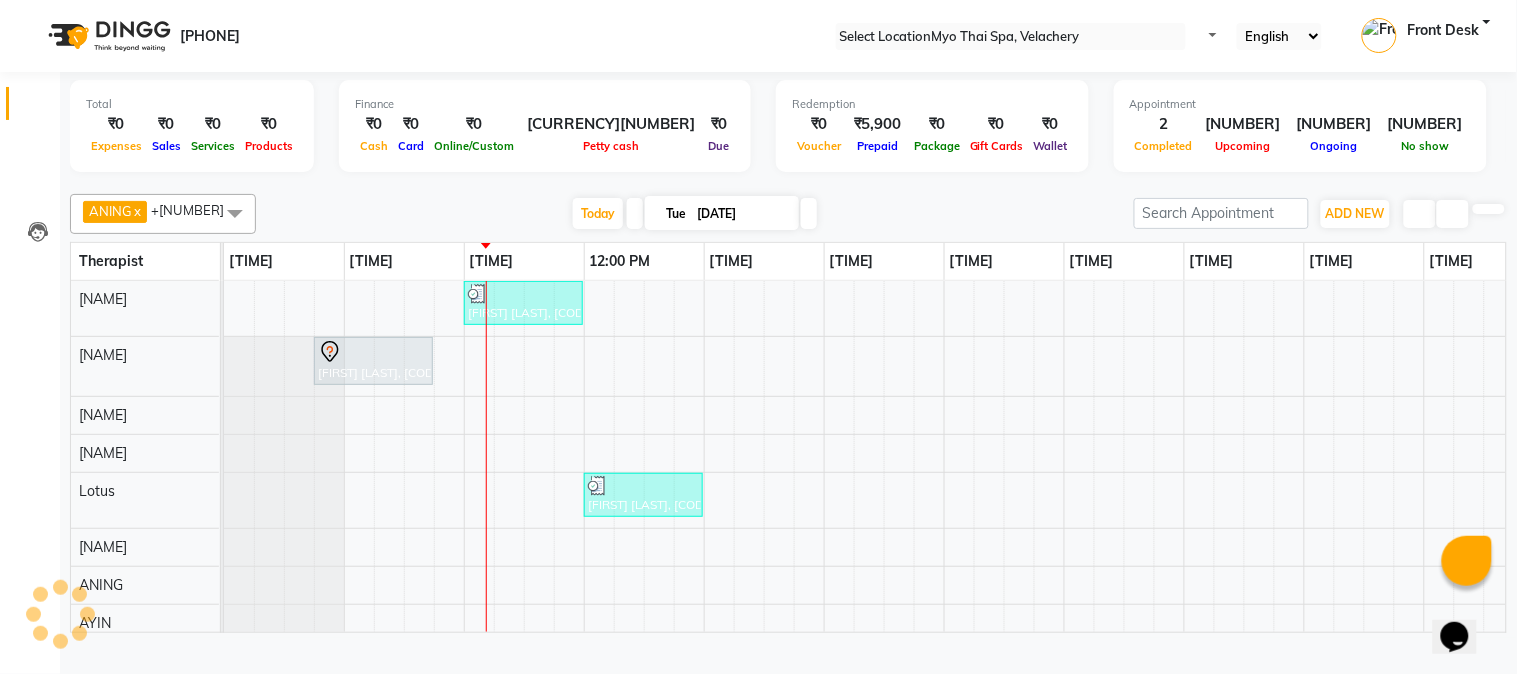 scroll, scrollTop: 0, scrollLeft: 0, axis: both 